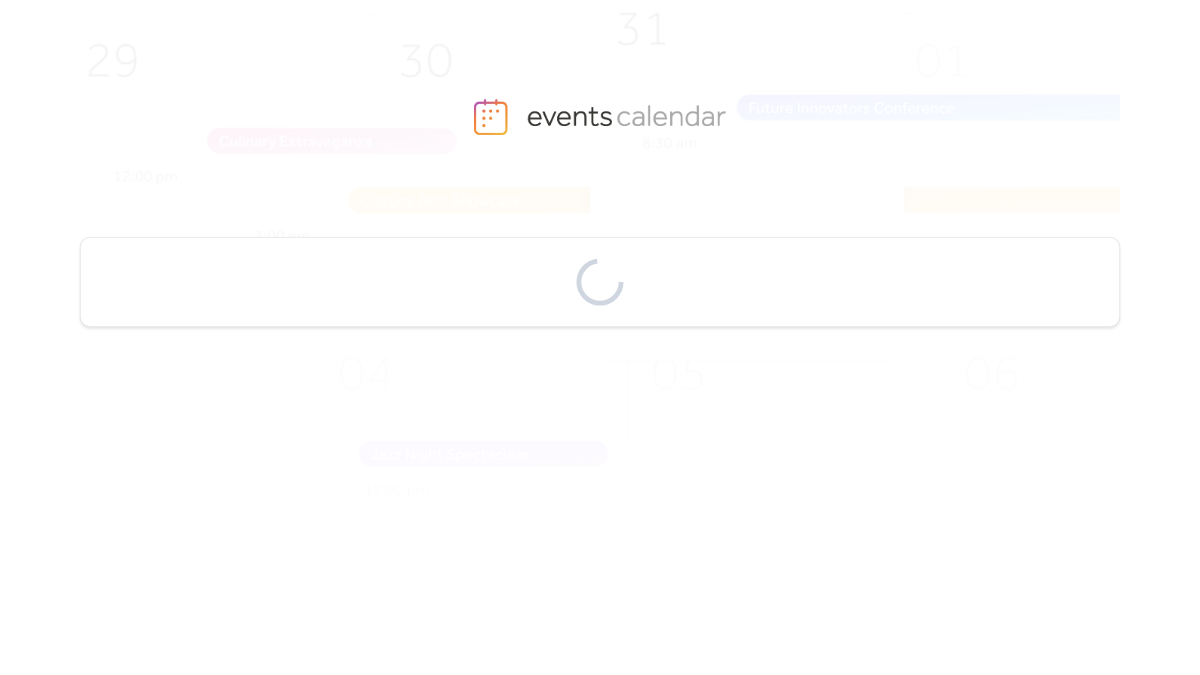 scroll, scrollTop: 0, scrollLeft: 0, axis: both 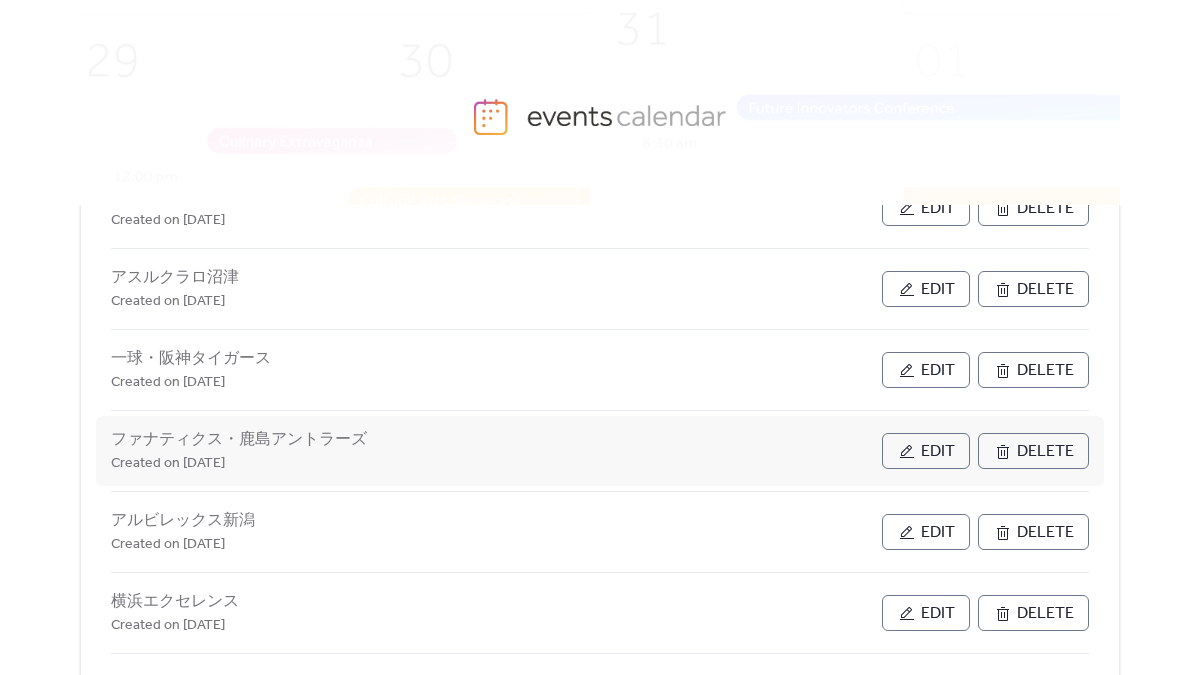 click on "Edit" at bounding box center (938, 452) 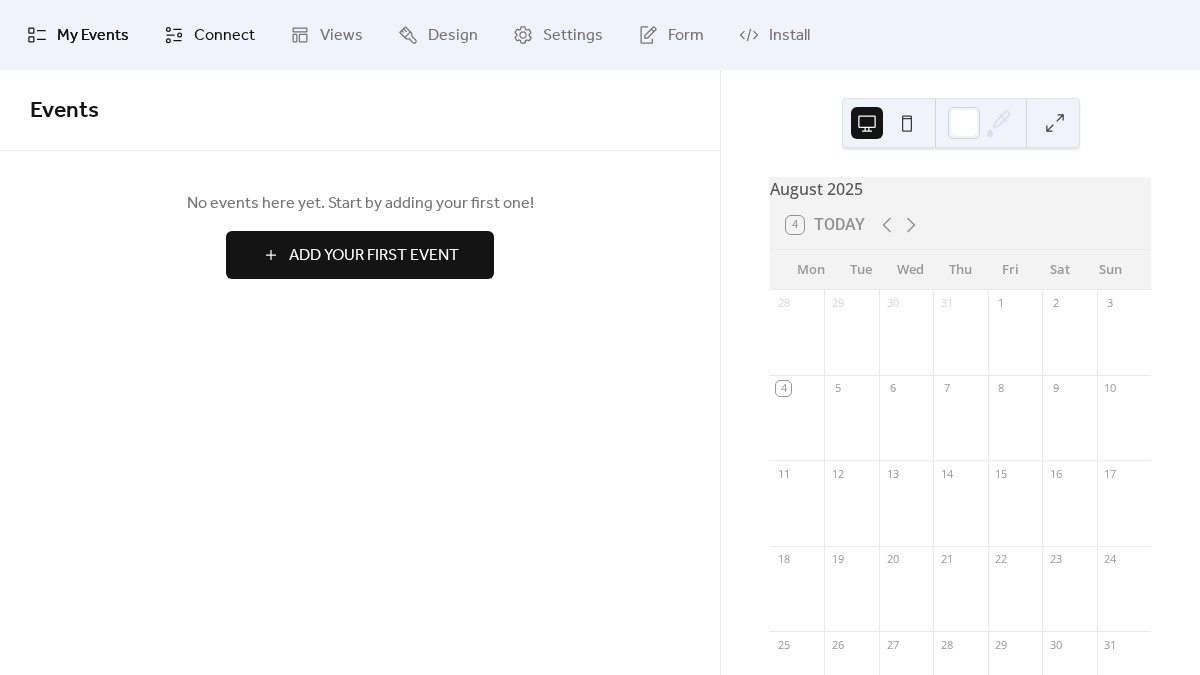 click on "Connect" at bounding box center [224, 36] 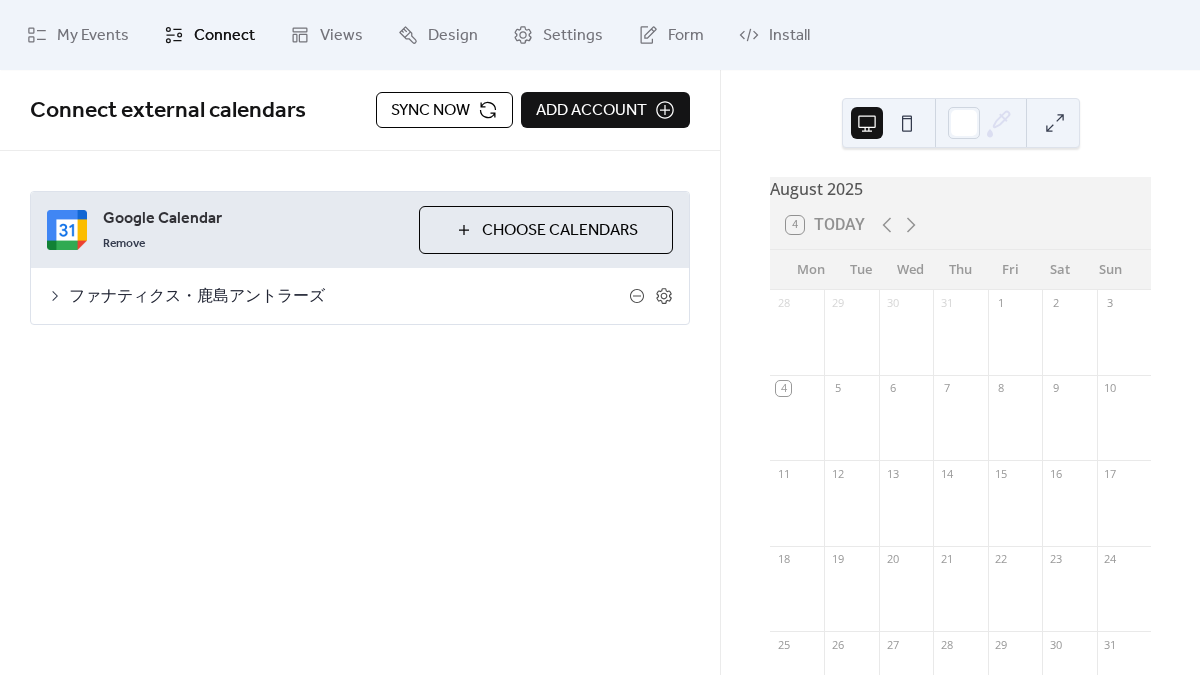 click on "ファナティクス・鹿島アントラーズ" at bounding box center (360, 296) 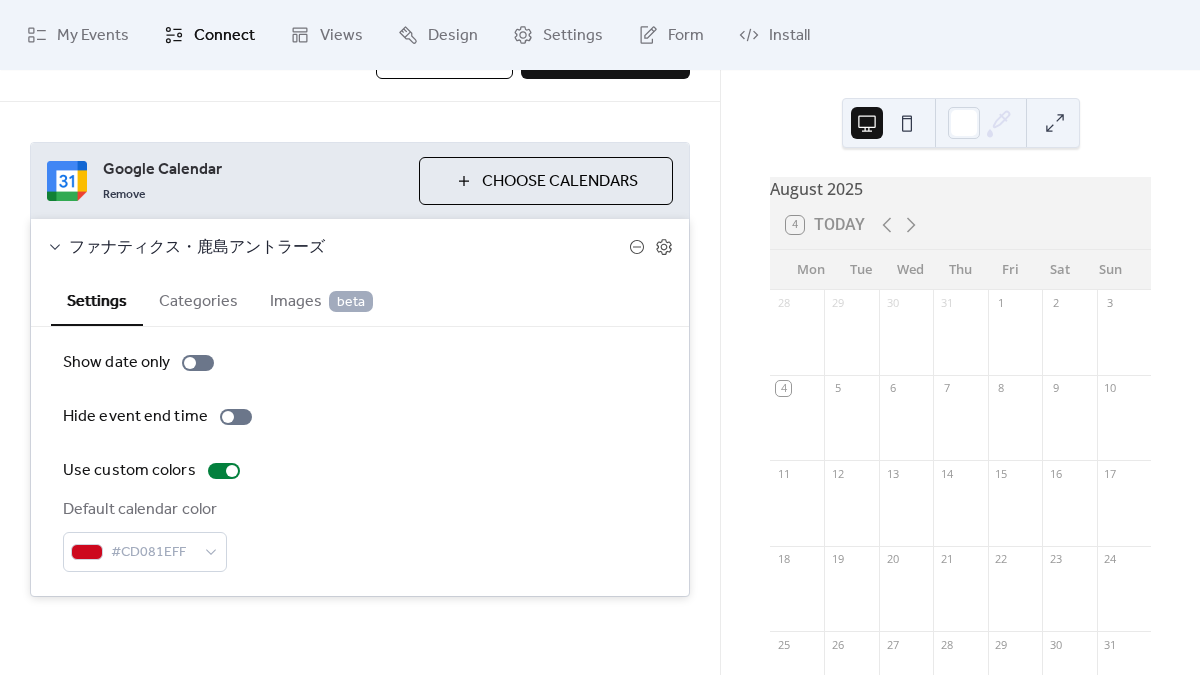 scroll, scrollTop: 0, scrollLeft: 0, axis: both 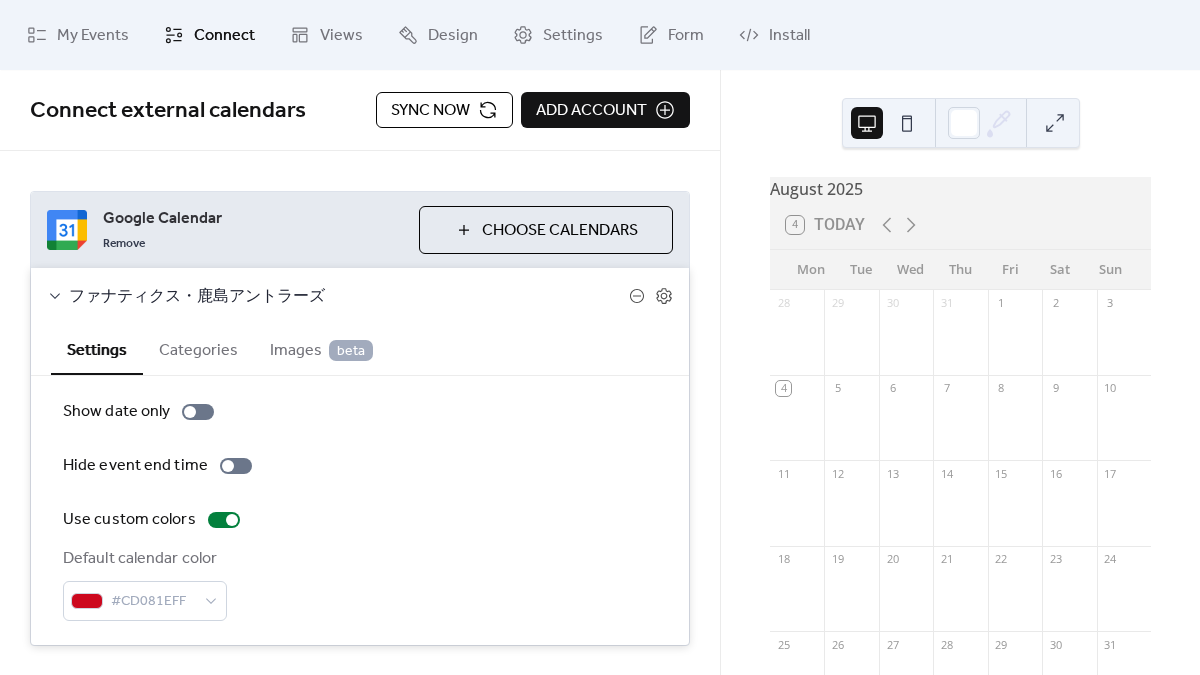 click on "Choose Calendars" at bounding box center (546, 230) 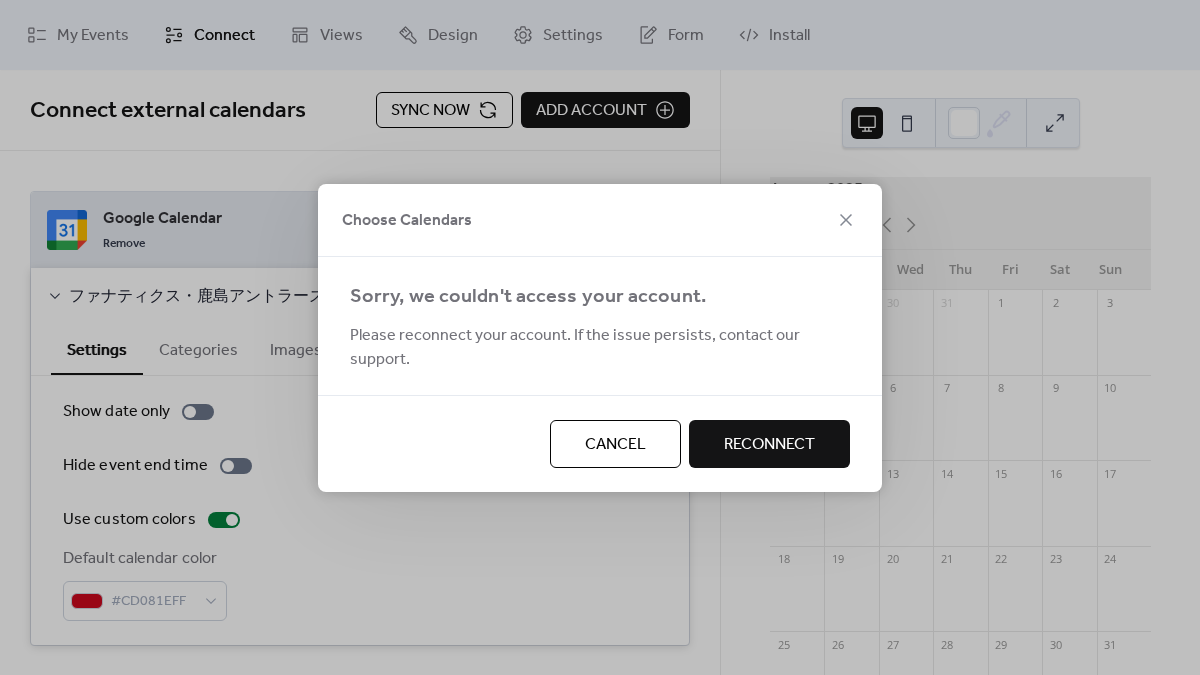 click on "Reconnect" at bounding box center (769, 445) 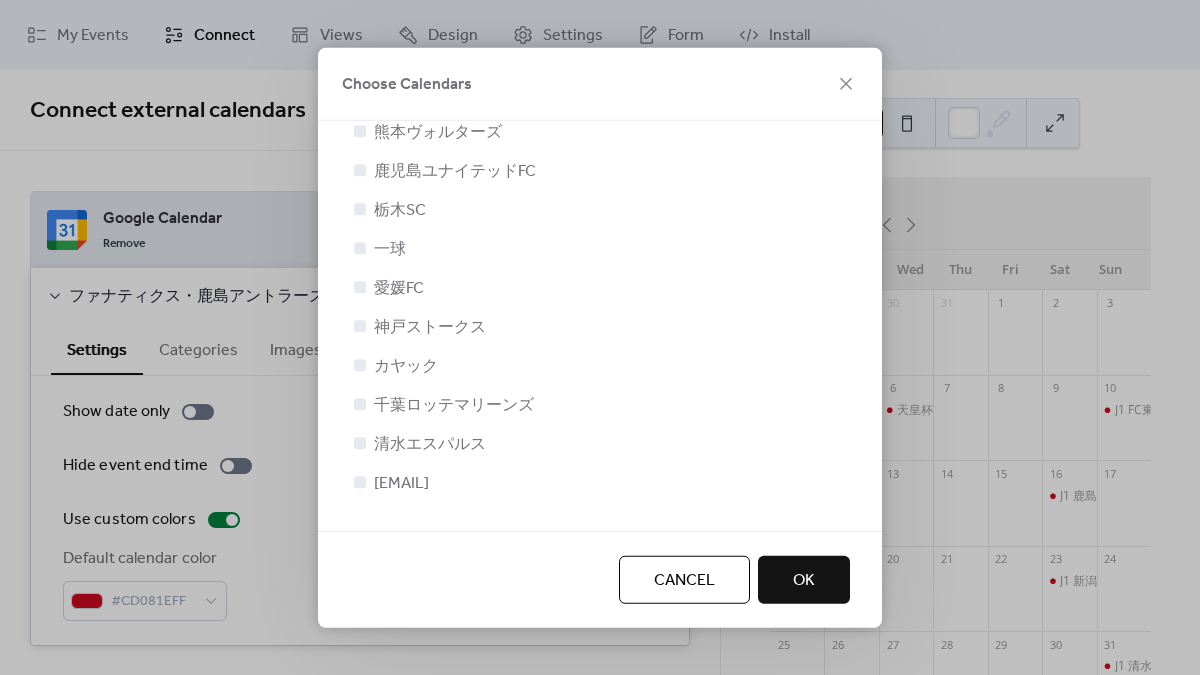 scroll, scrollTop: 2590, scrollLeft: 0, axis: vertical 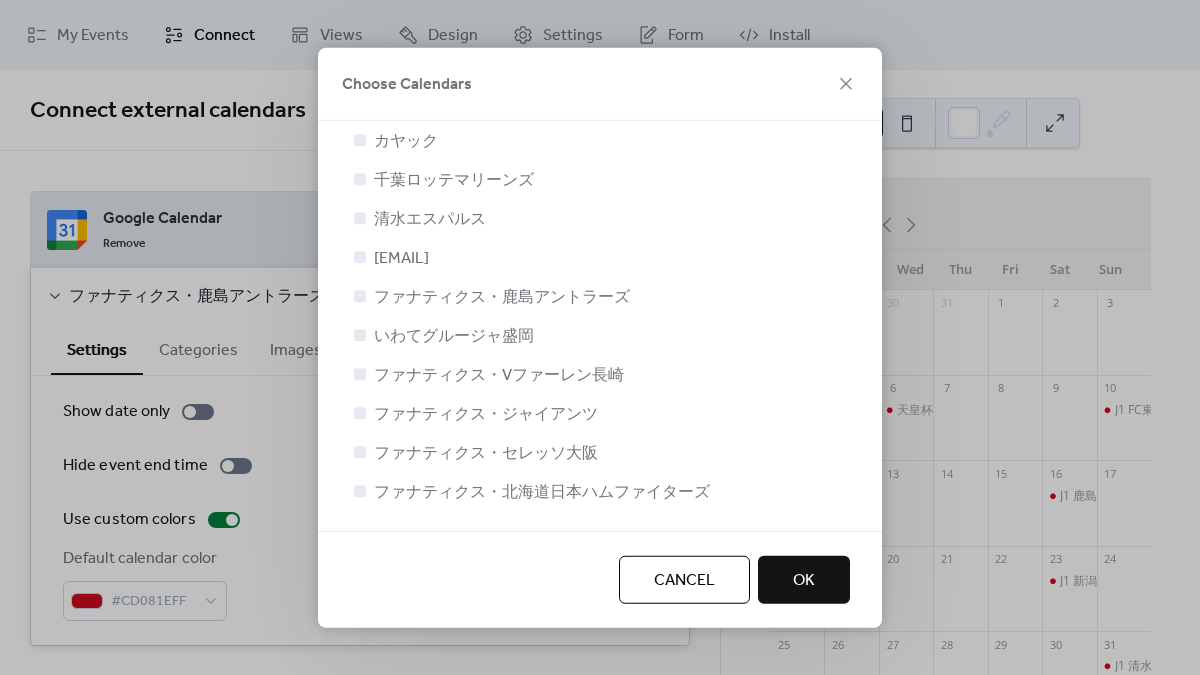 click on "OK" at bounding box center [804, 580] 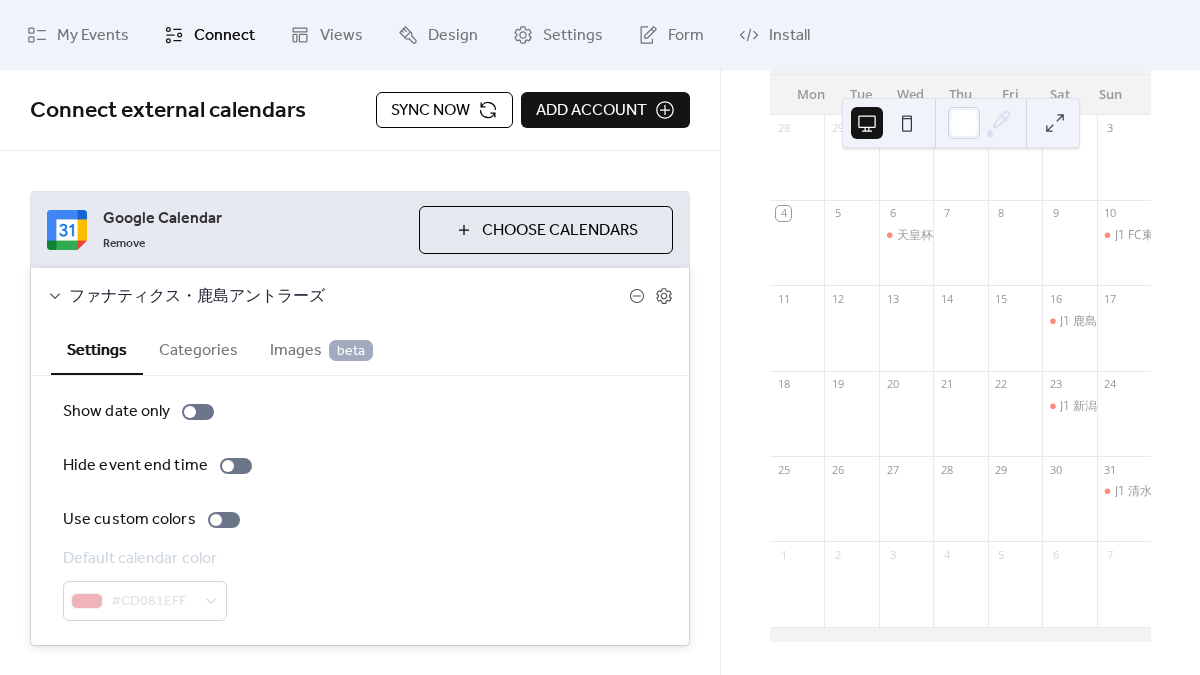 scroll, scrollTop: 0, scrollLeft: 0, axis: both 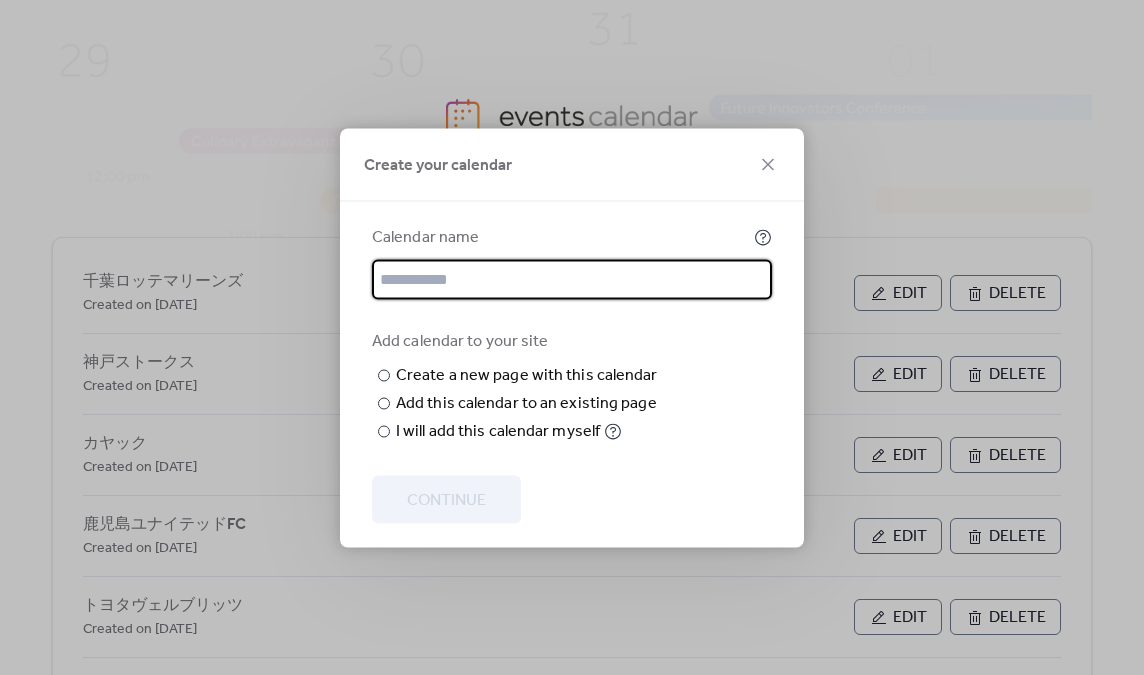click at bounding box center [572, 279] 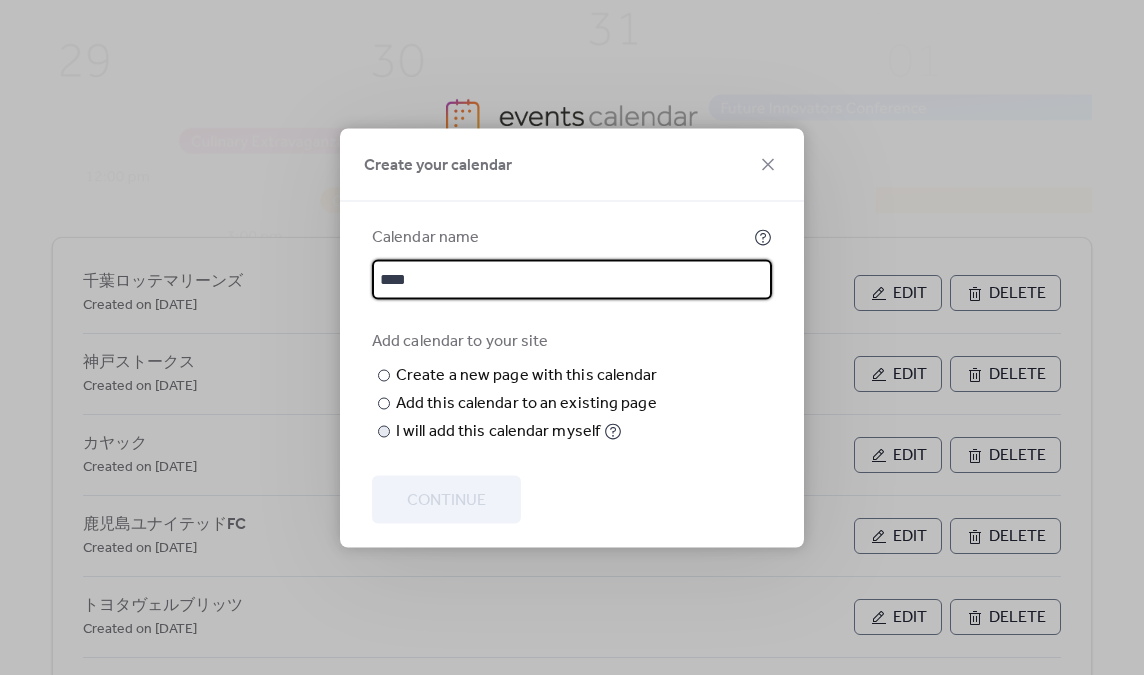 type on "****" 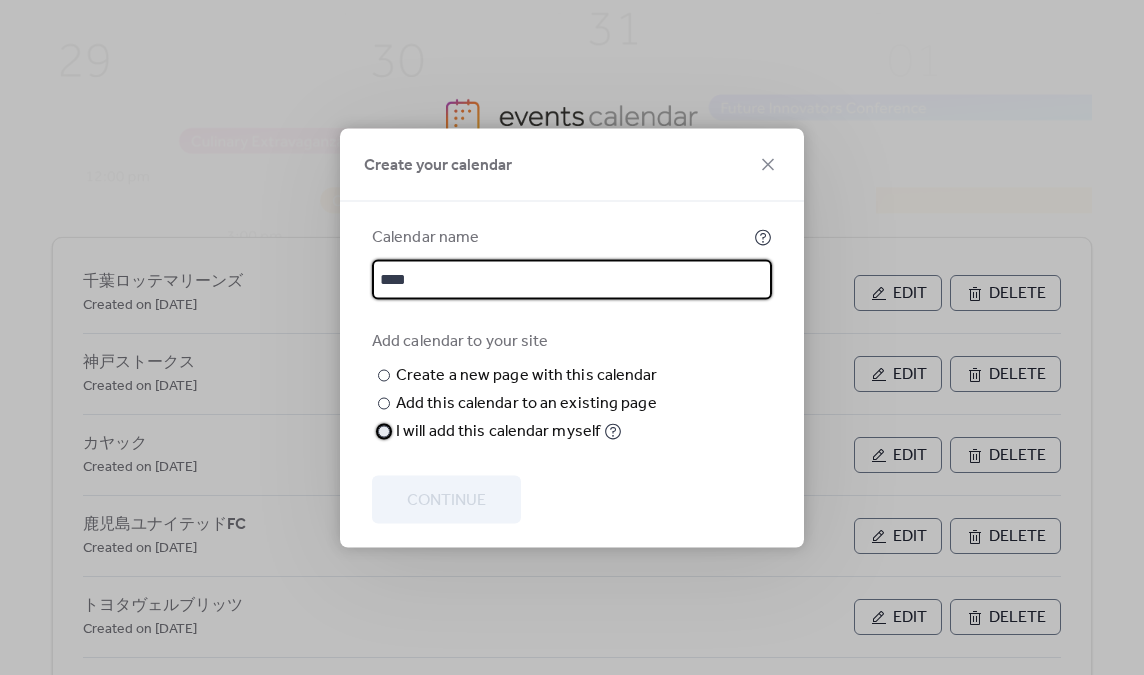 click on "I will add this calendar myself" at bounding box center (498, 431) 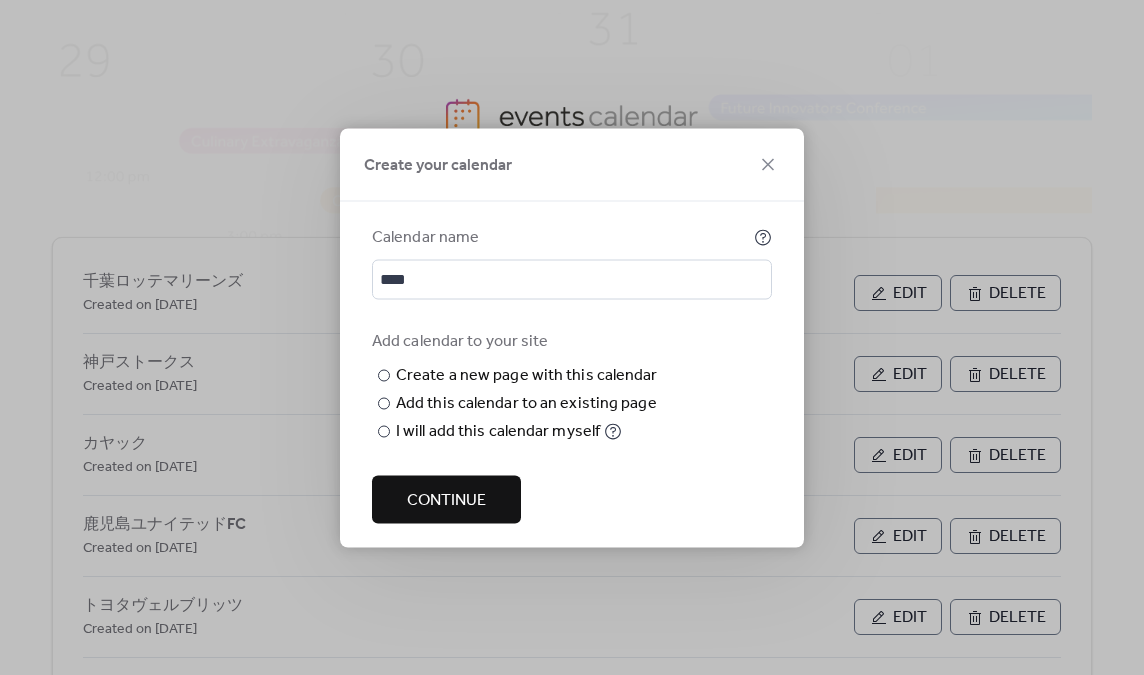click on "Continue" at bounding box center (446, 500) 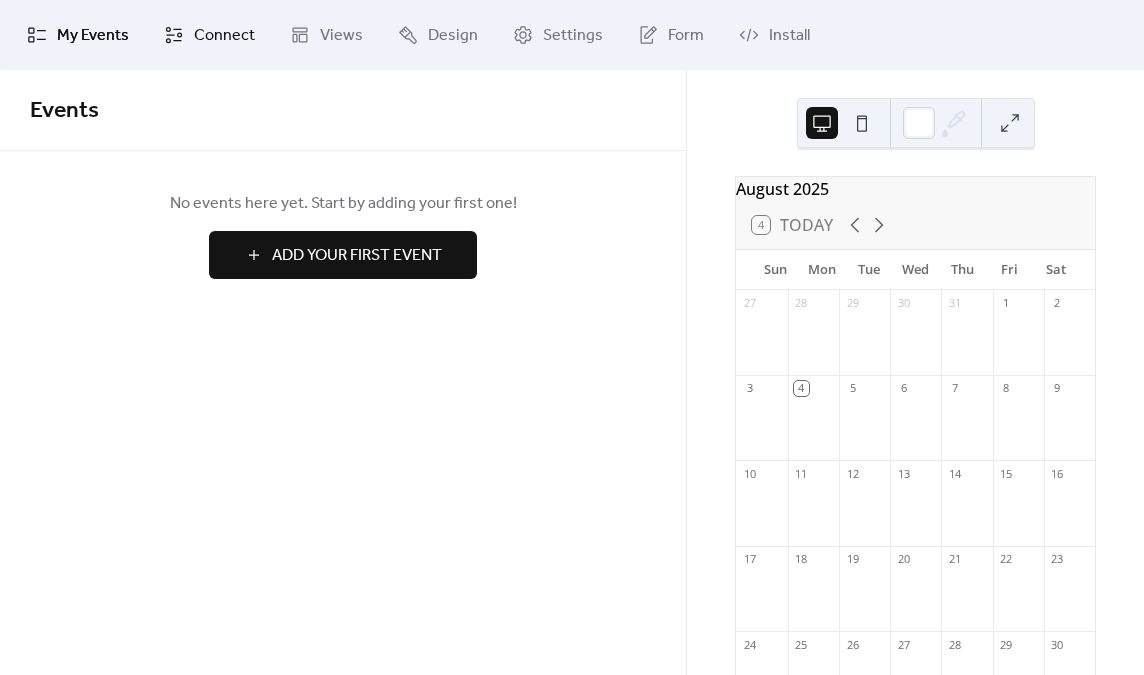 click on "Connect" at bounding box center (224, 36) 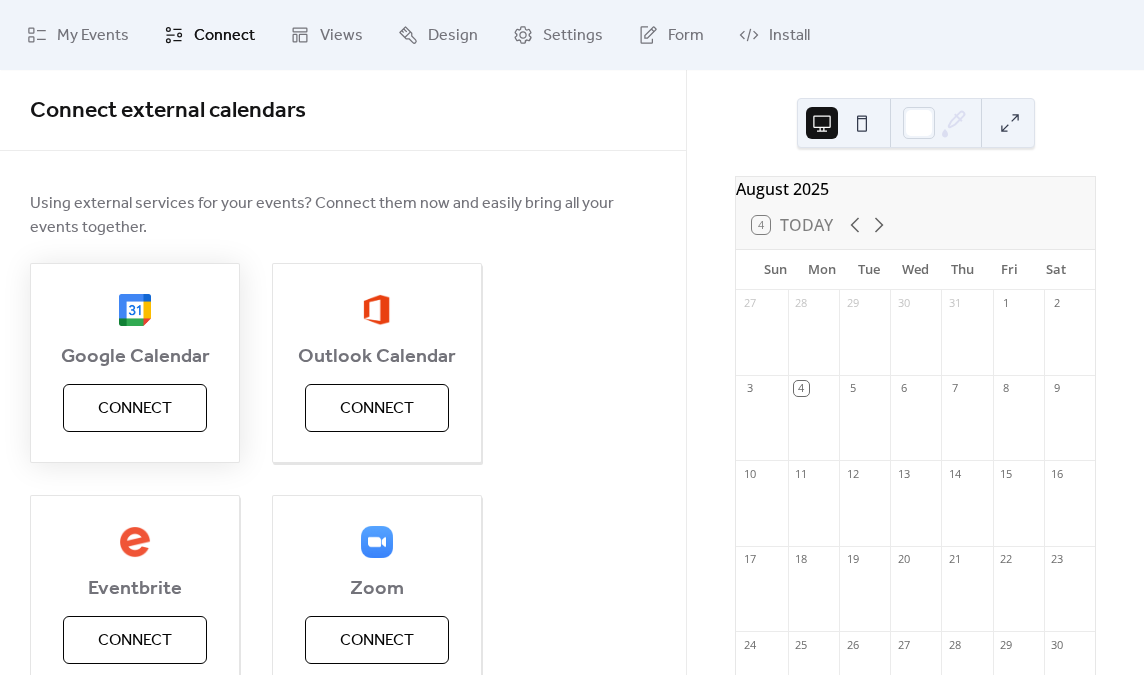 click on "Connect" at bounding box center [135, 408] 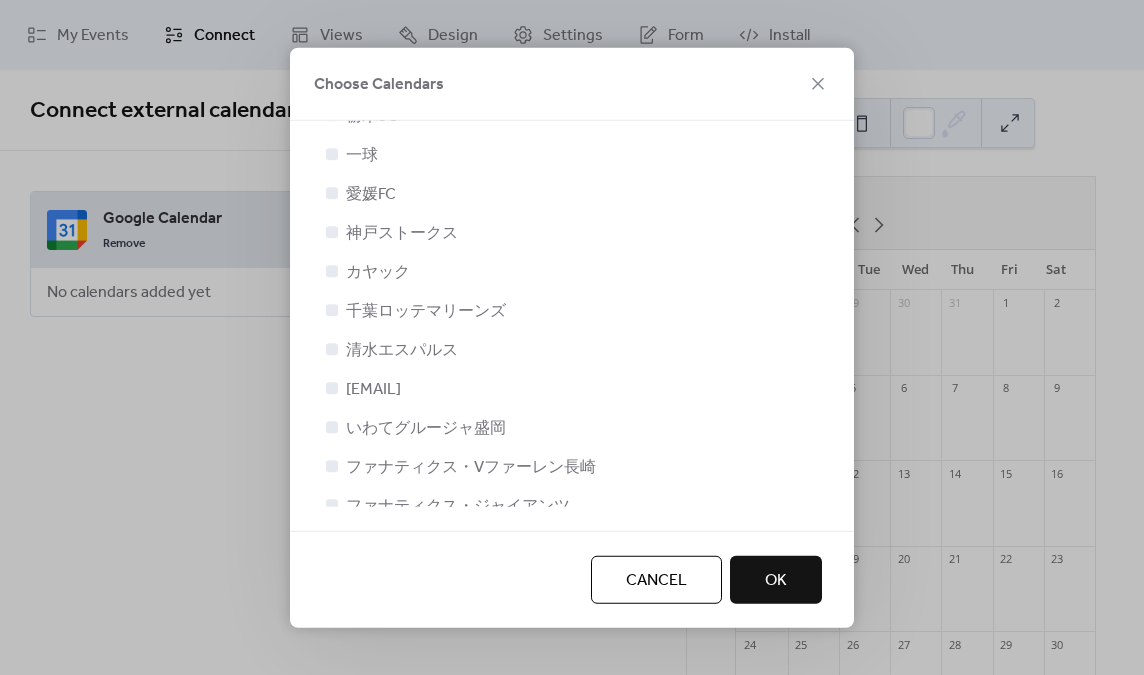 scroll, scrollTop: 2629, scrollLeft: 0, axis: vertical 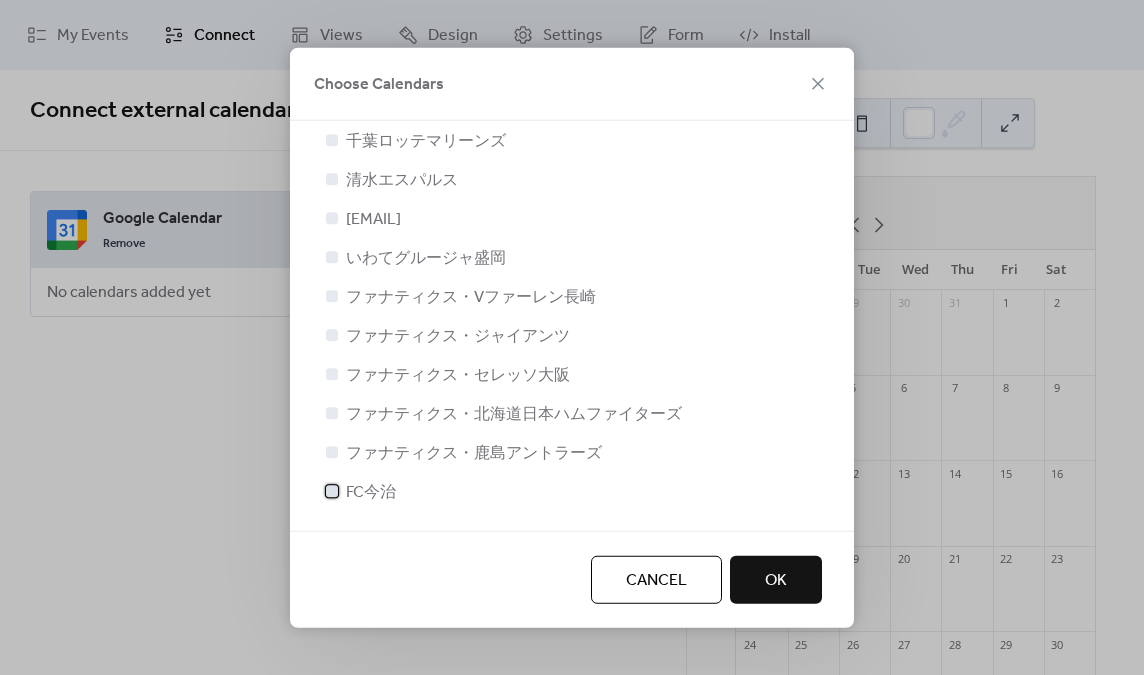click on "FC今治" at bounding box center [371, 492] 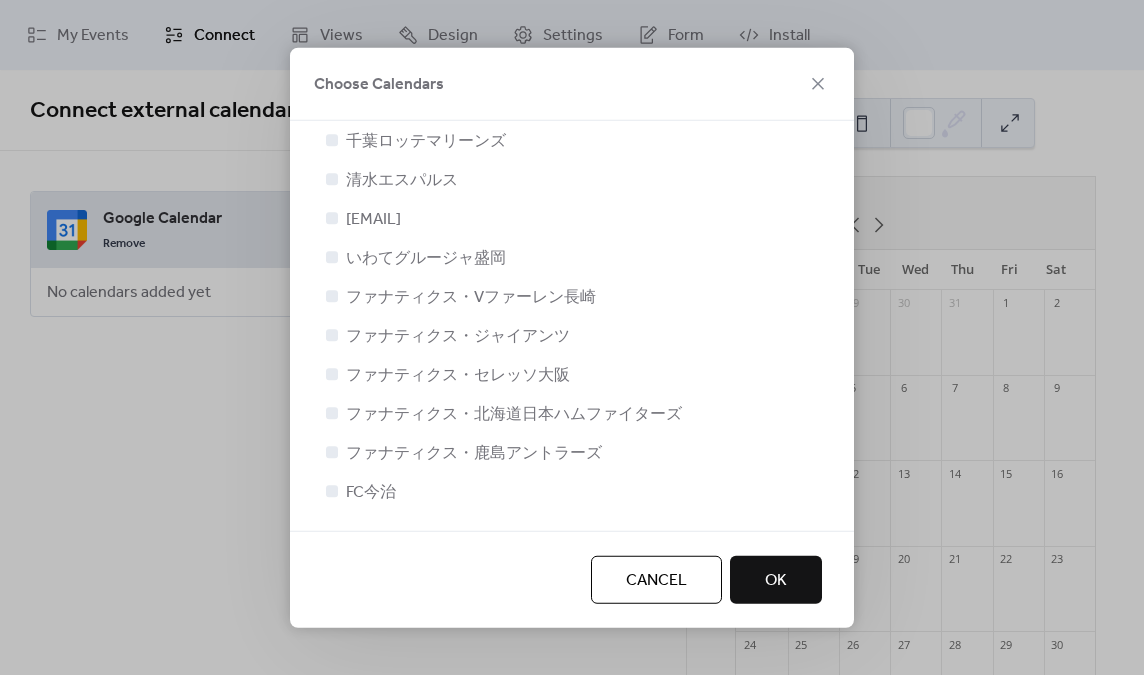 click on "OK" at bounding box center [776, 581] 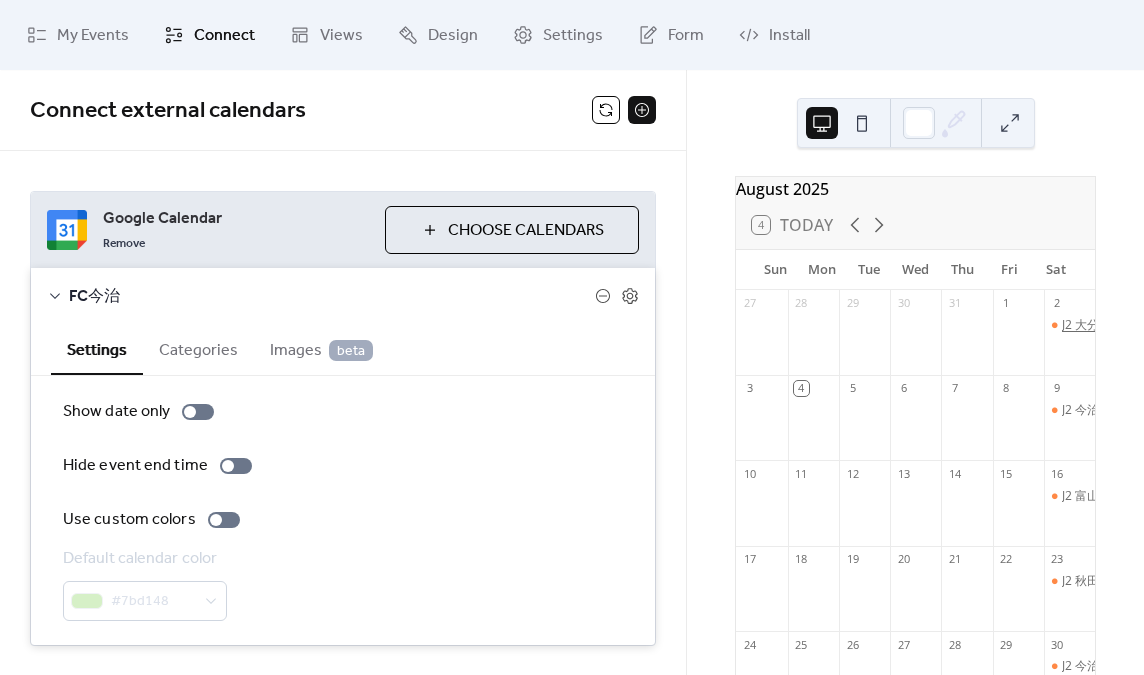click on "J2 大分 0-1 今治" at bounding box center (1104, 325) 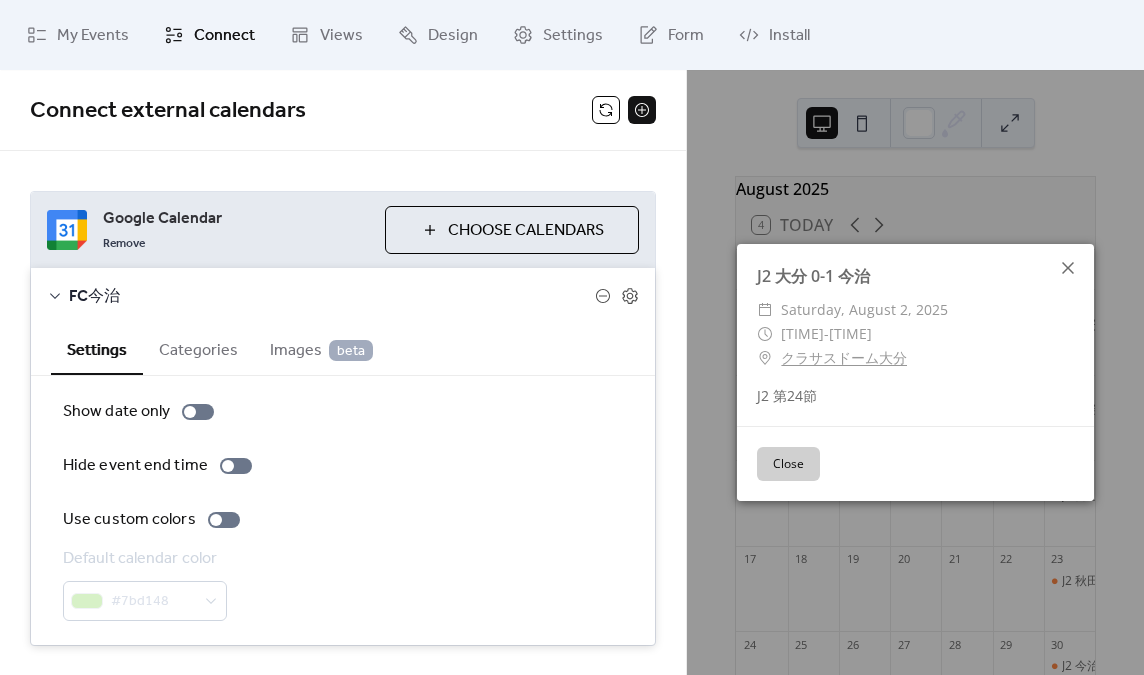 click 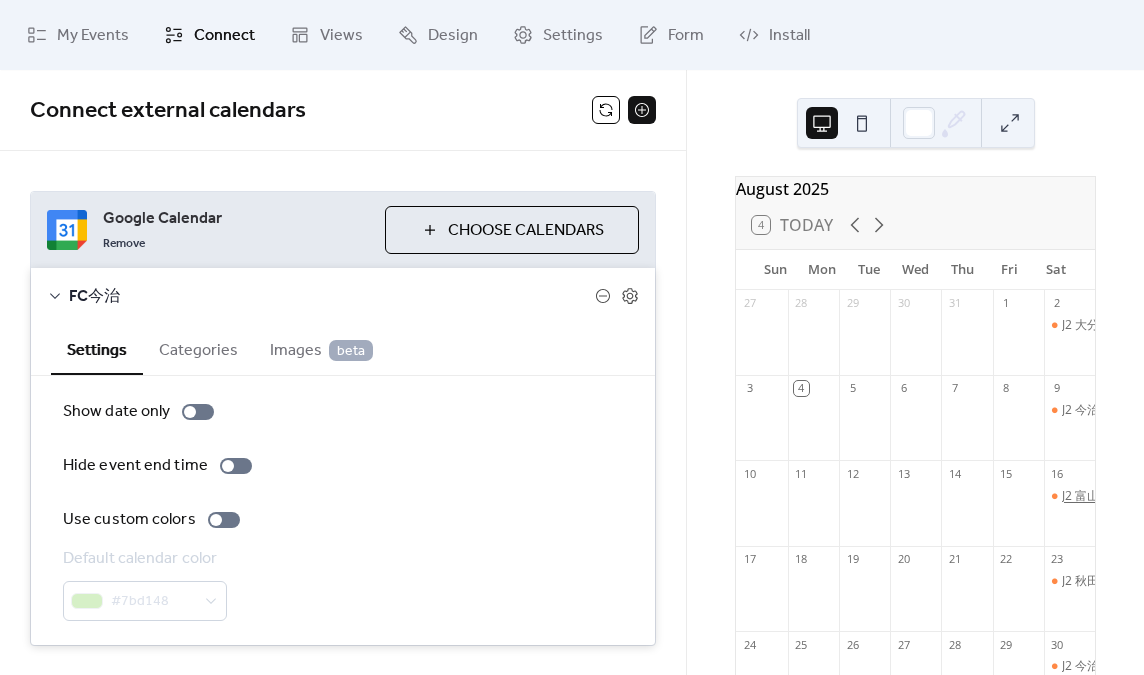 click on "J2 富山-今治" at bounding box center [1094, 496] 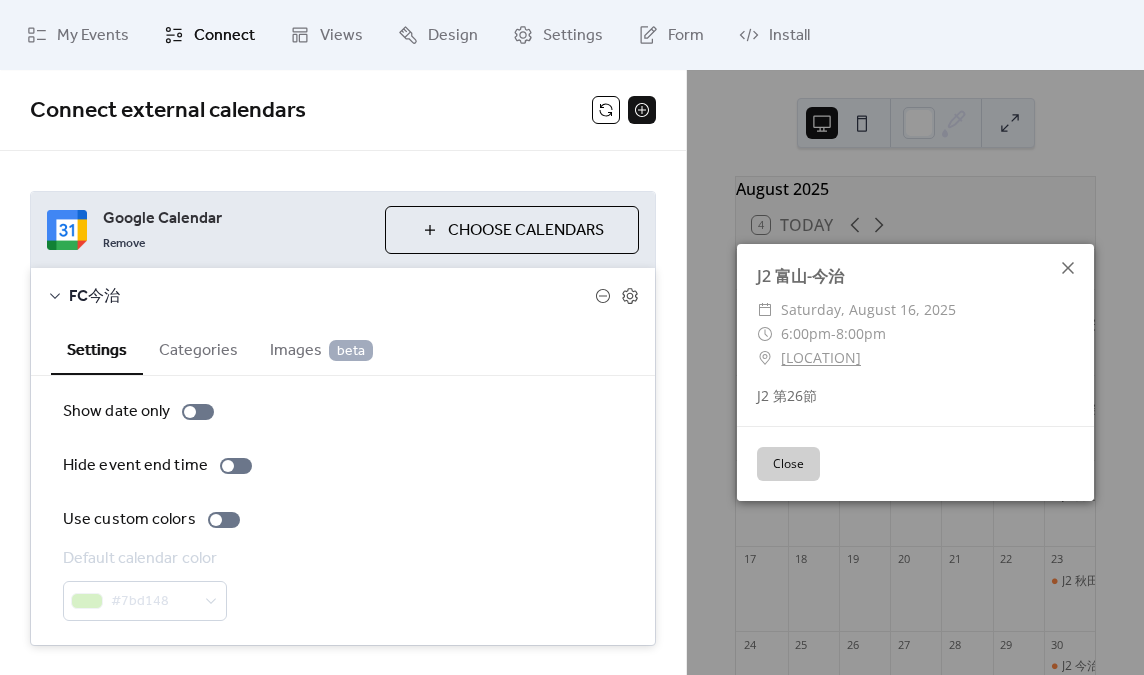 click 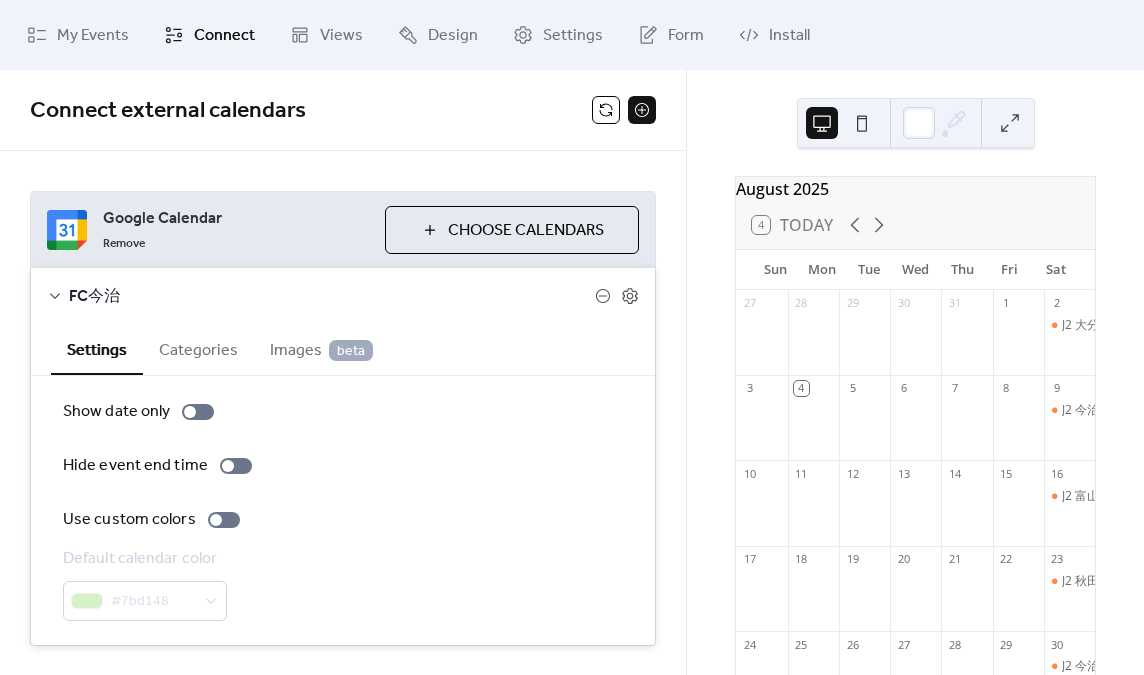 scroll, scrollTop: 51, scrollLeft: 0, axis: vertical 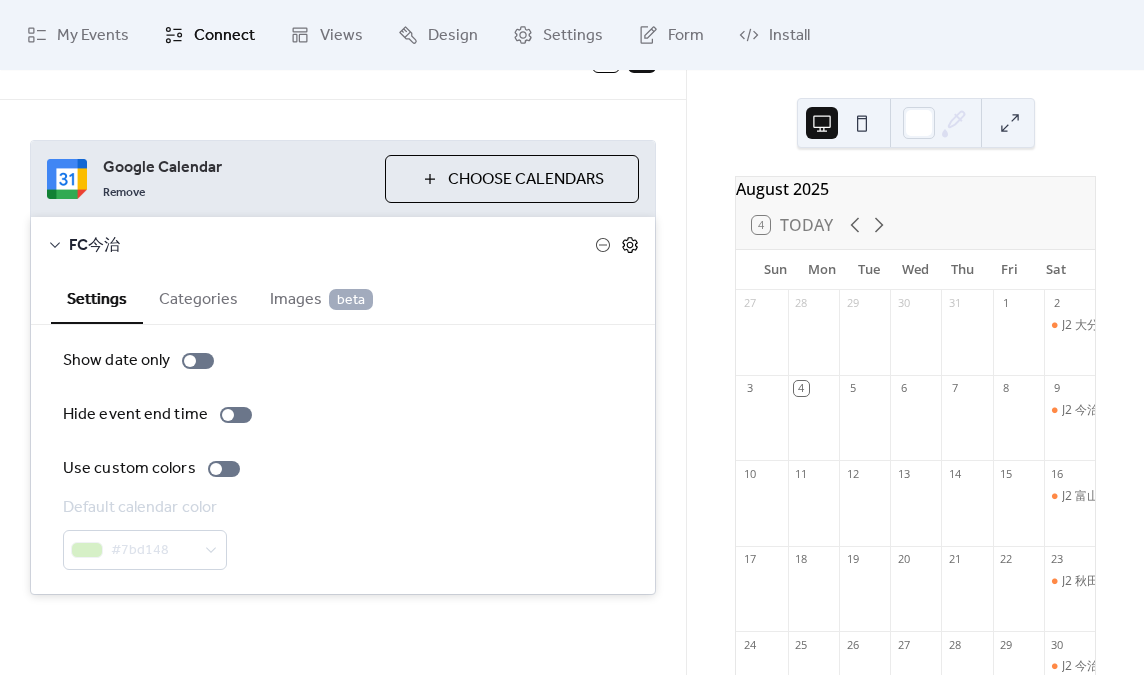 click 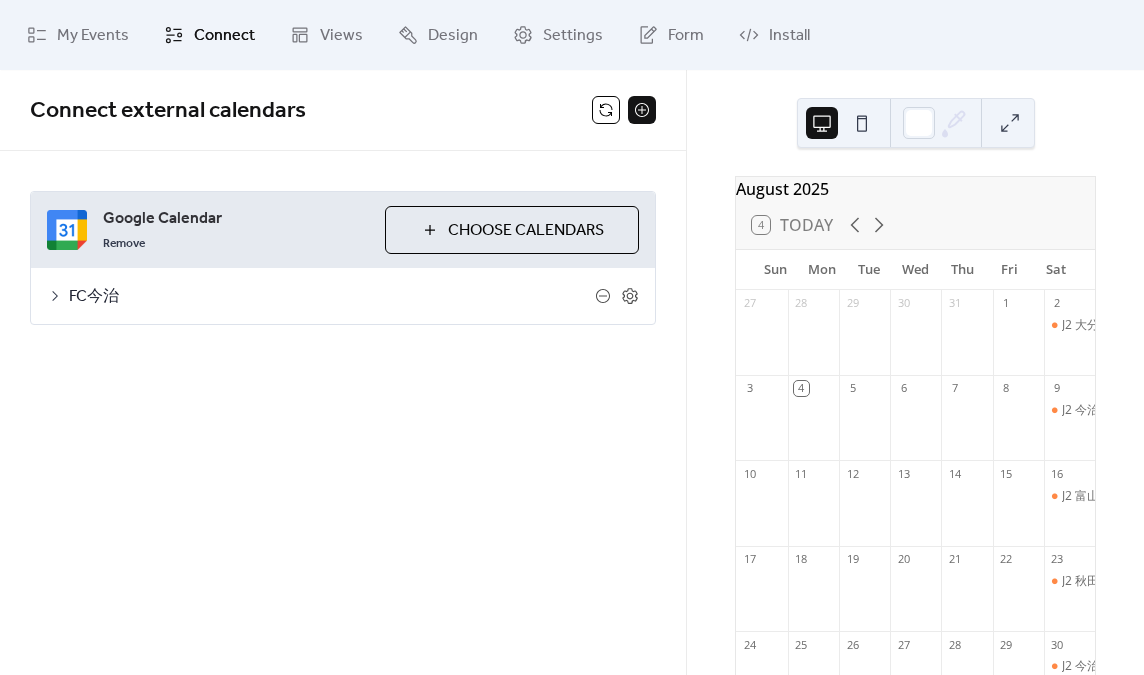 click 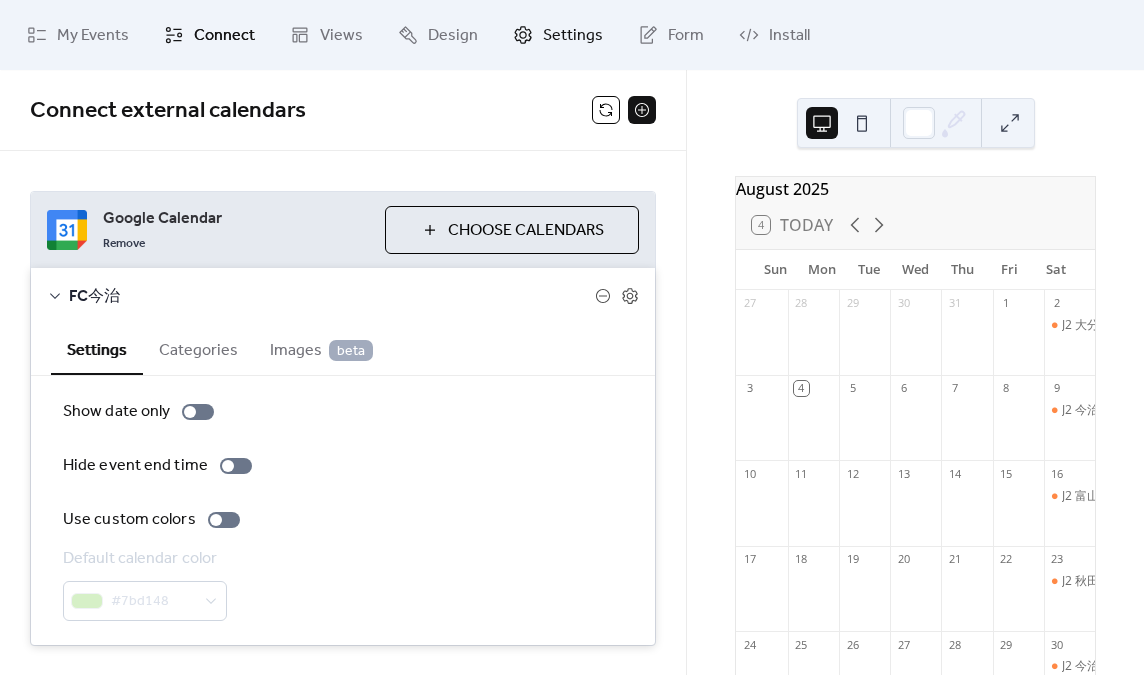 click on "Settings" at bounding box center (558, 35) 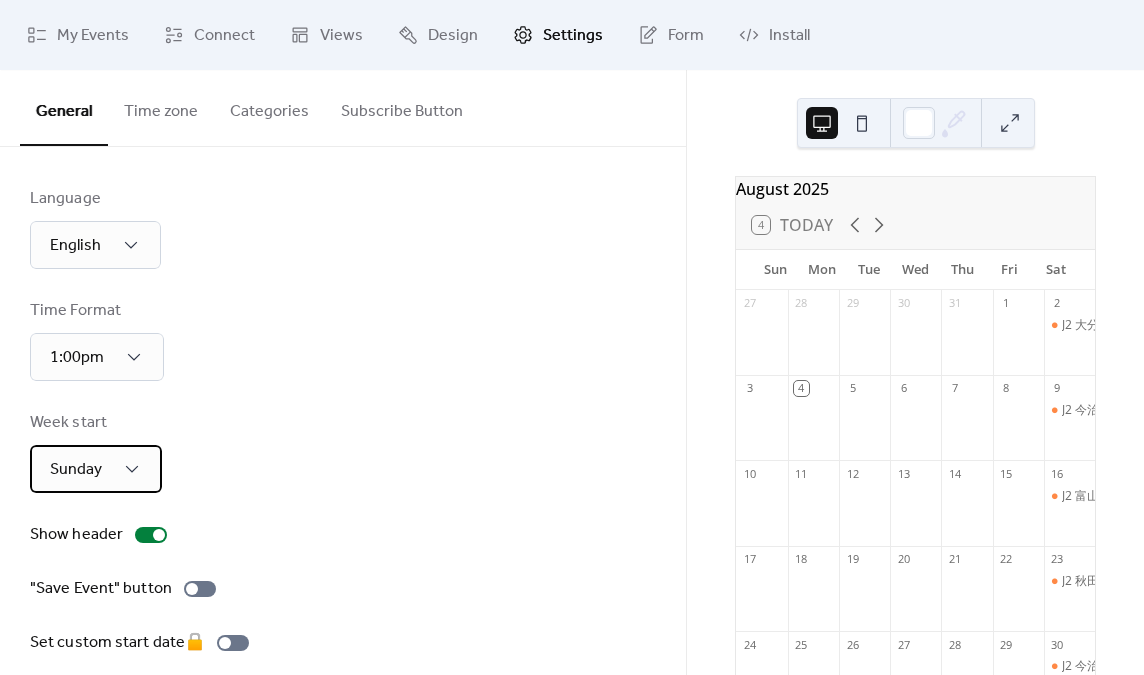 click on "Sunday" at bounding box center [76, 469] 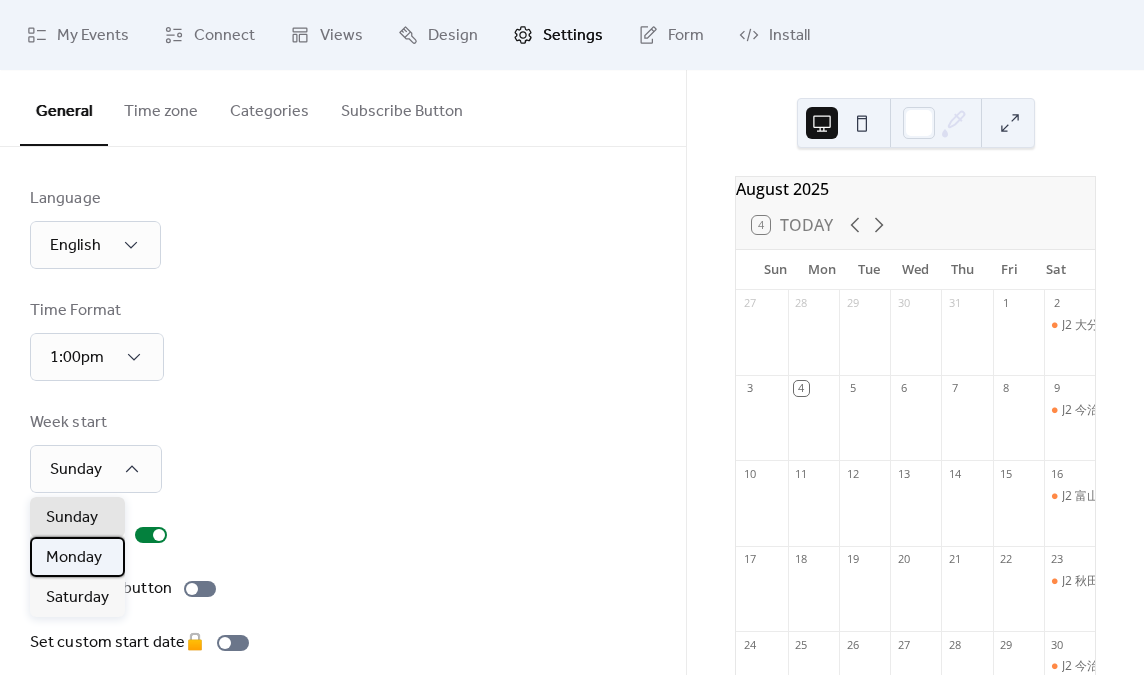 click on "Monday" at bounding box center (74, 558) 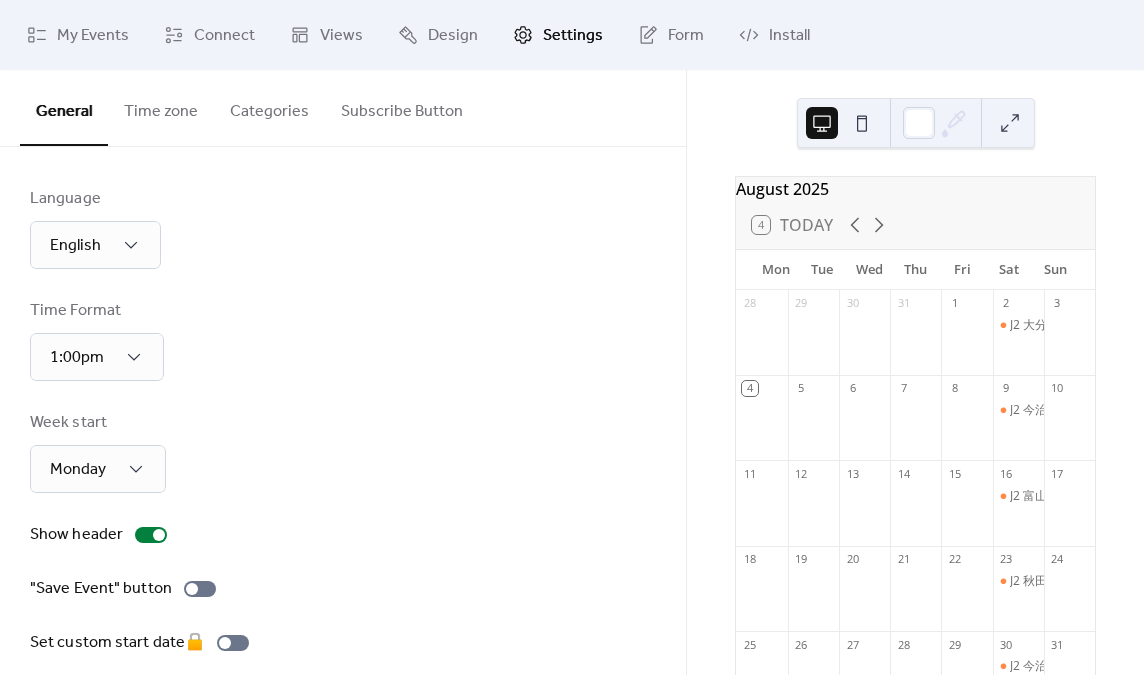 click on "Week start Monday" at bounding box center (343, 452) 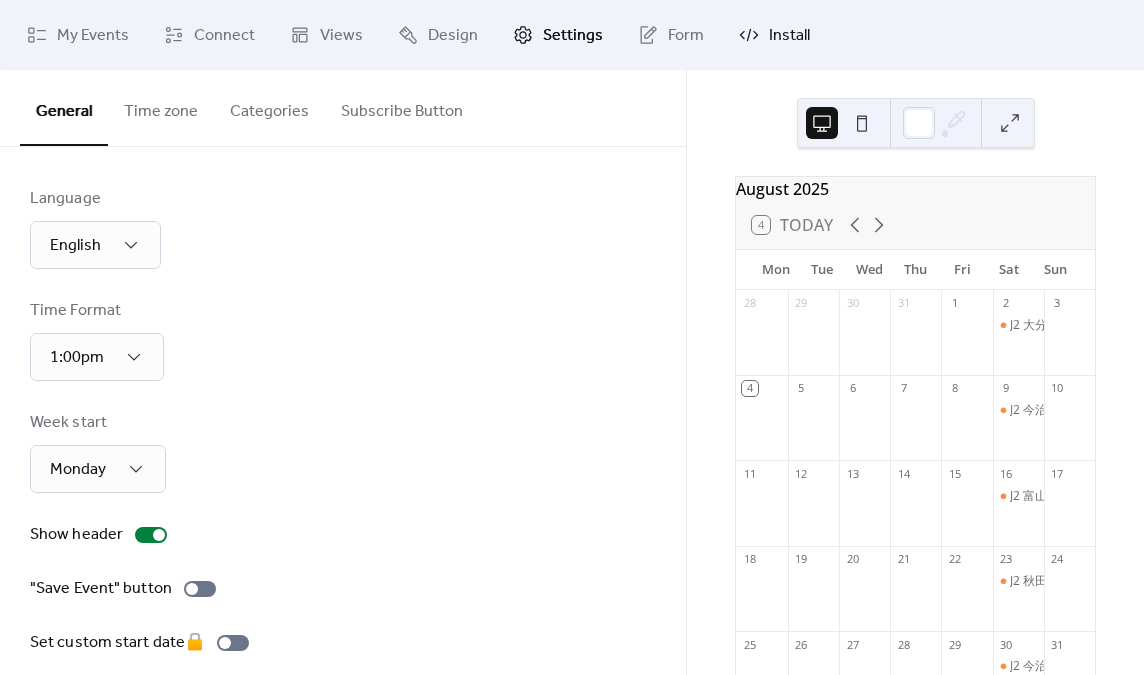 click on "Install" at bounding box center [774, 35] 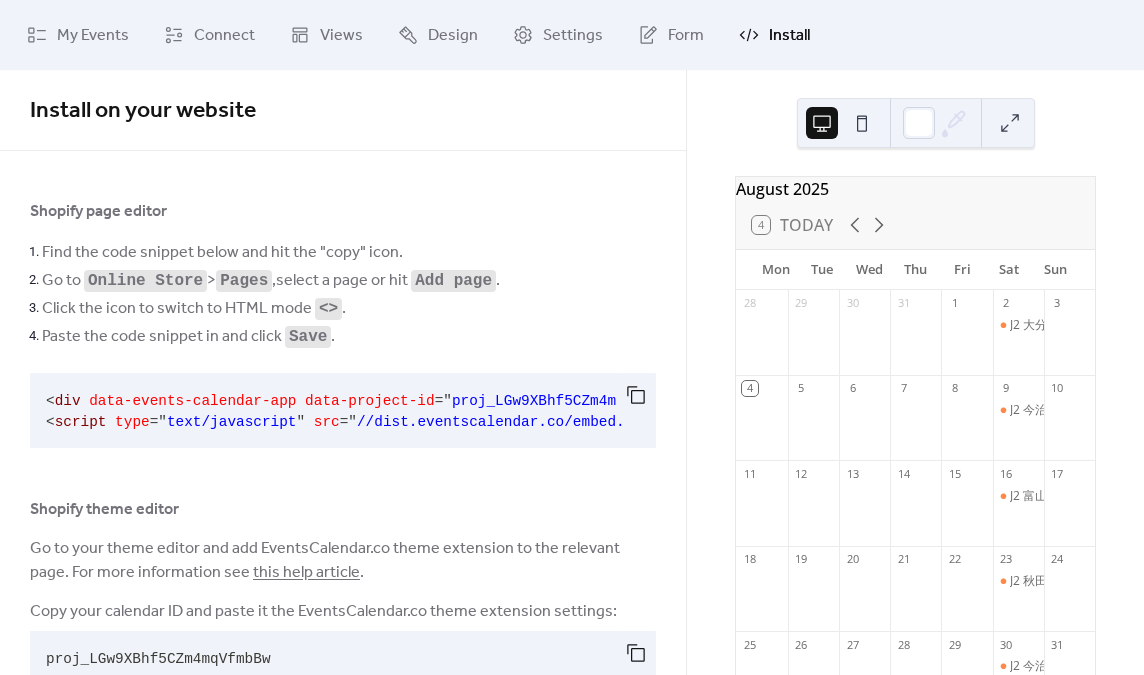 scroll, scrollTop: 62, scrollLeft: 0, axis: vertical 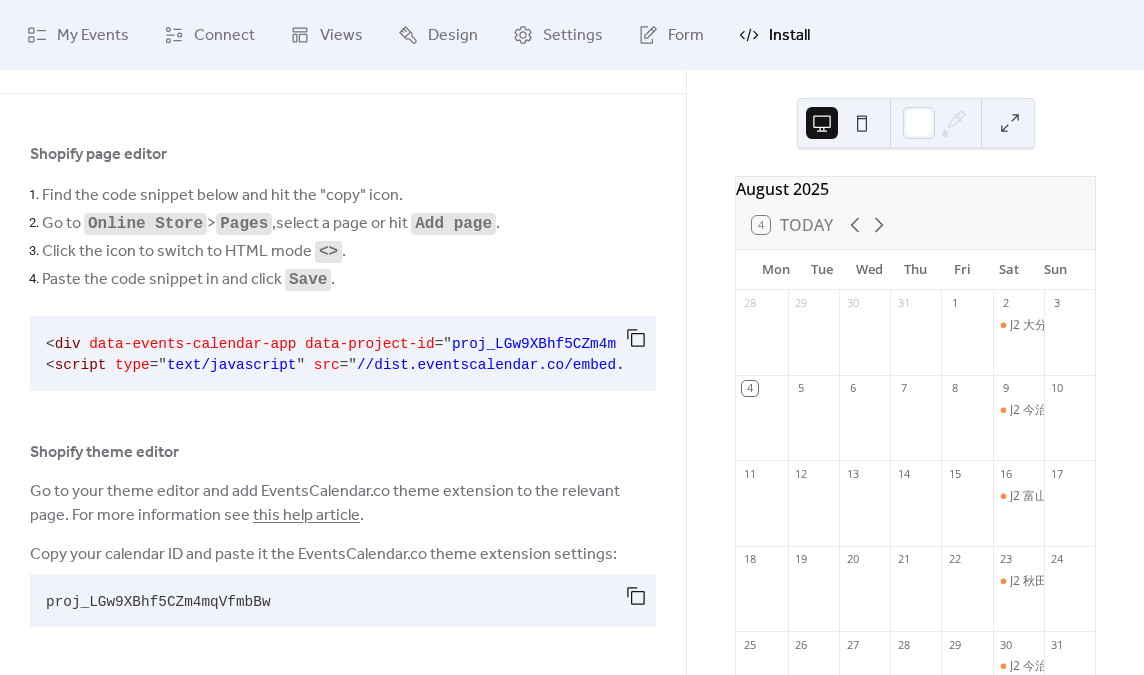 click on "< div   data-events-calendar-app   data-project-id = " proj_LGw9XBhf5CZm4mqVfmbBw "   > </ div >
< script   type = " text/javascript "   src = " //dist.eventscalendar.co/embed.js " > </ script >" at bounding box center (327, 353) 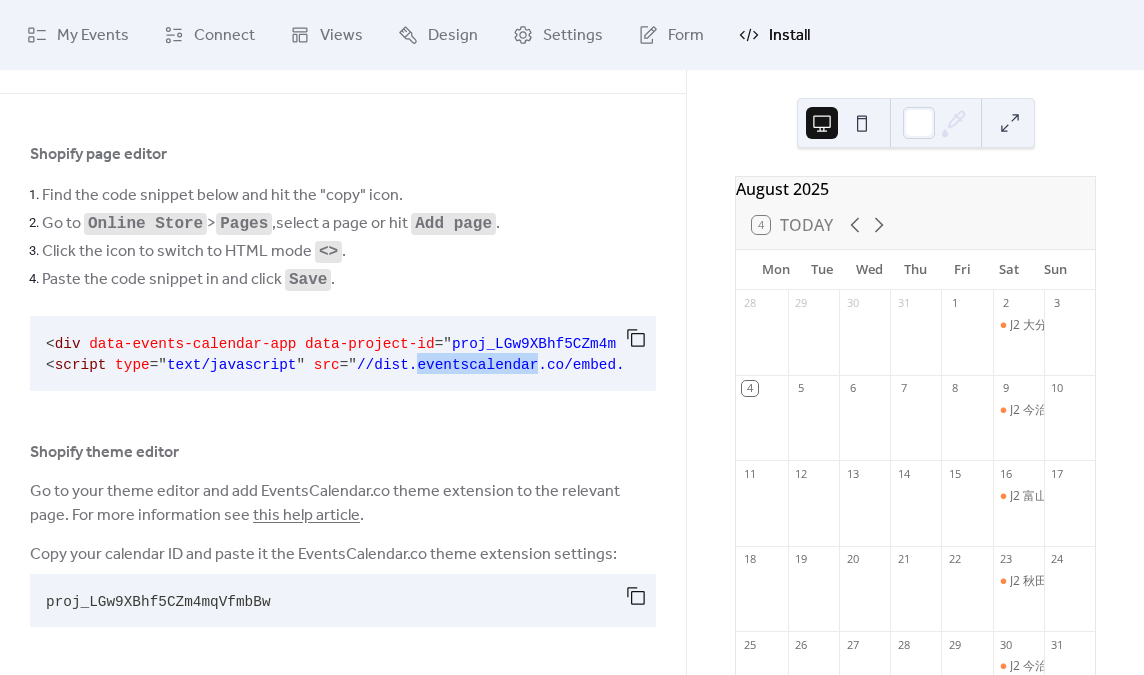 click on "data-events-calendar-app" at bounding box center (192, 344) 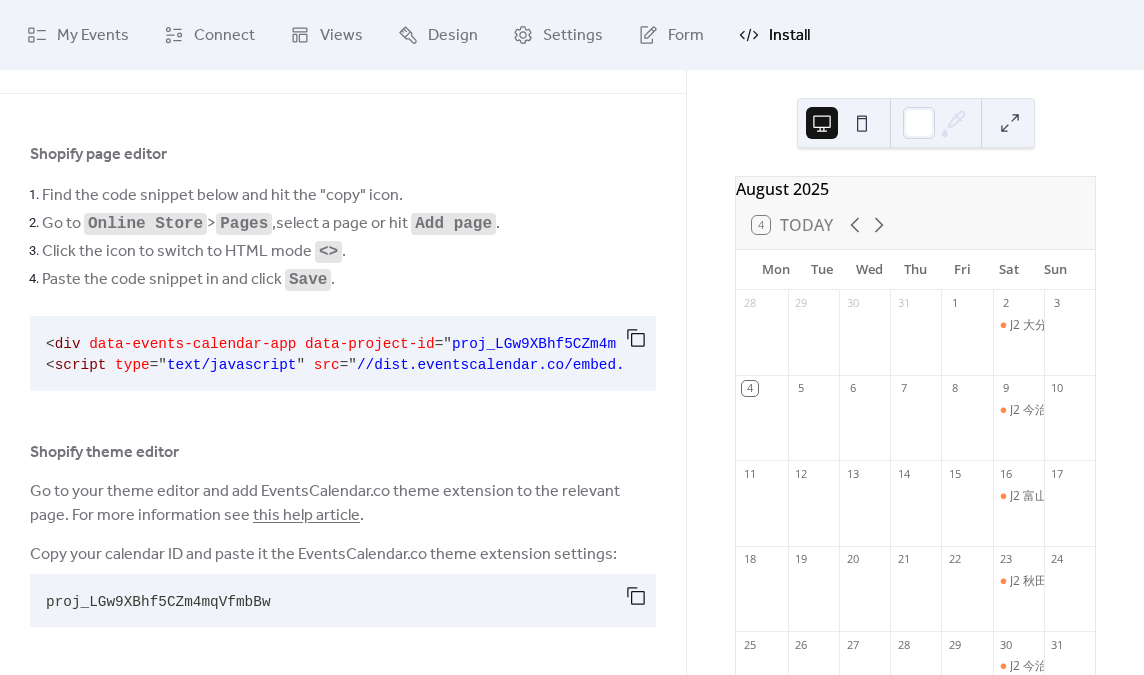 click on "data-events-calendar-app" at bounding box center [192, 344] 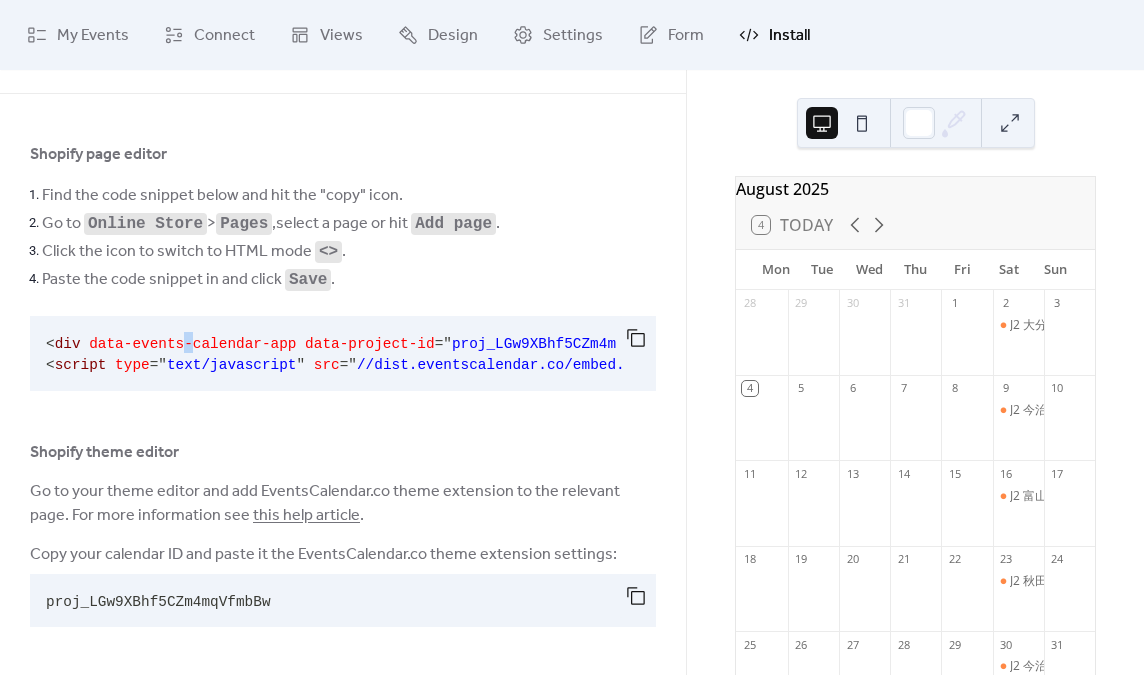 click on "data-events-calendar-app" at bounding box center (192, 344) 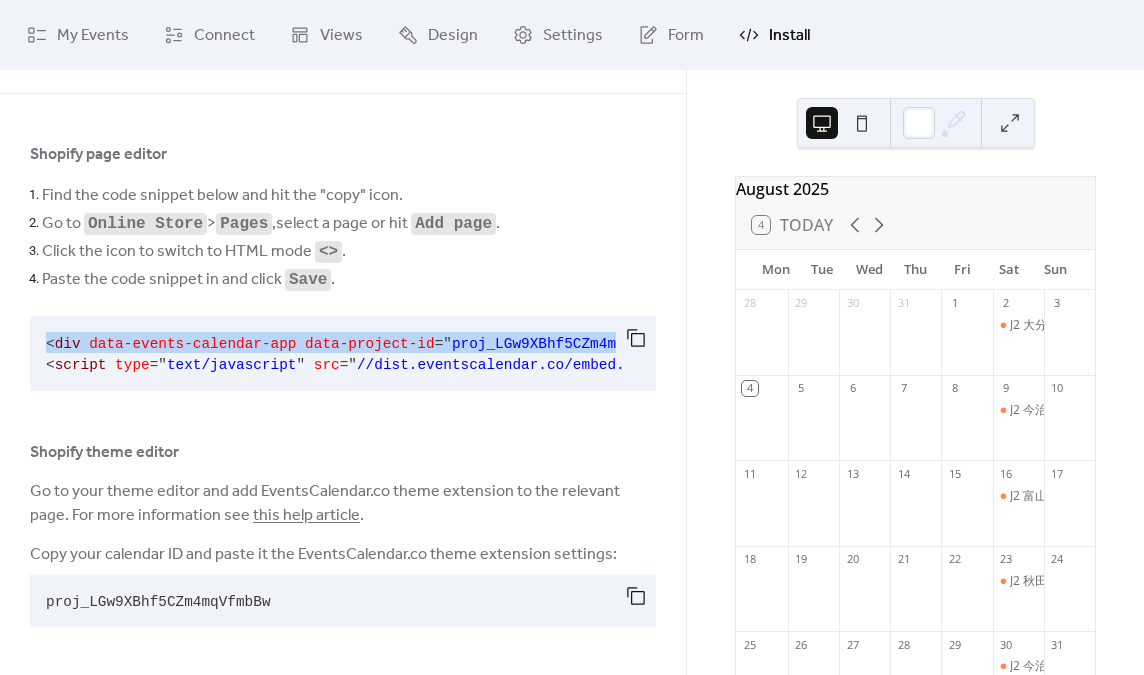 copy on "< div   data-events-calendar-app   data-project-id = " proj_LGw9XBhf5CZm4mqVfmbBw "   > </ div >" 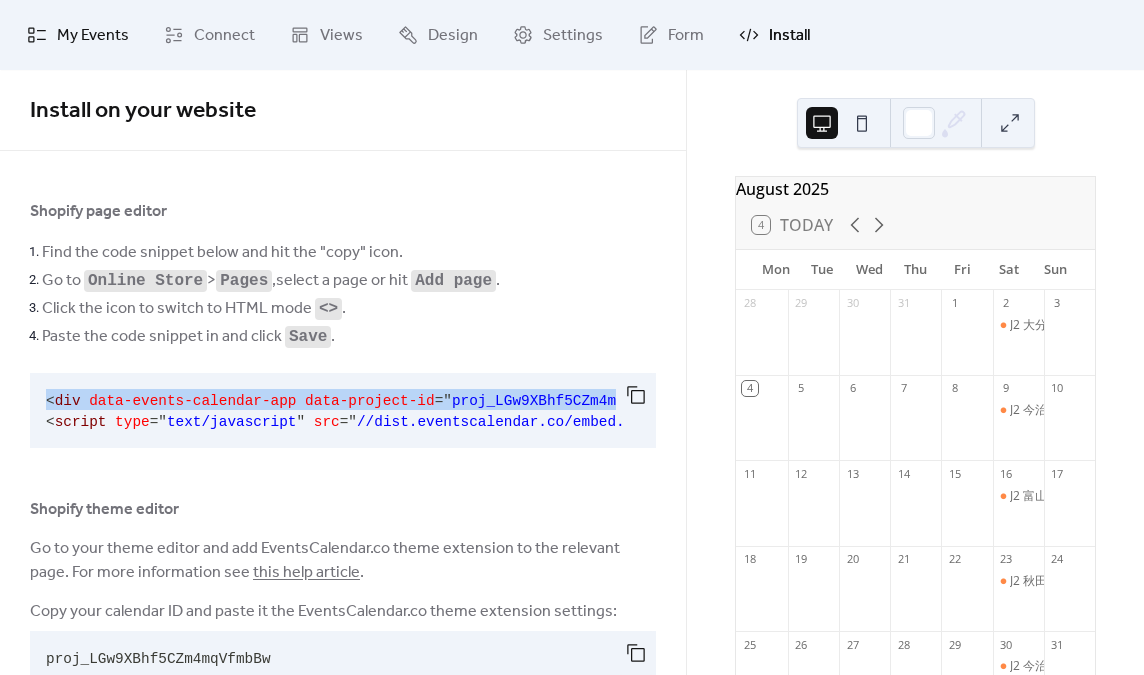 click on "My Events" at bounding box center (93, 36) 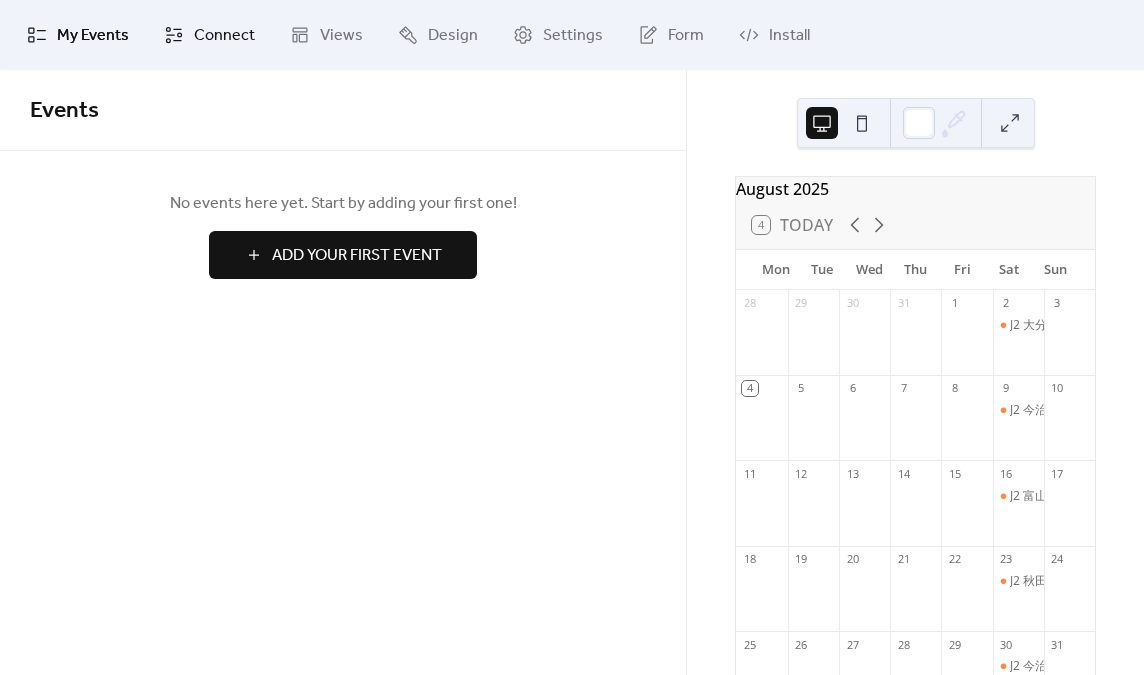 click on "Connect" at bounding box center (224, 36) 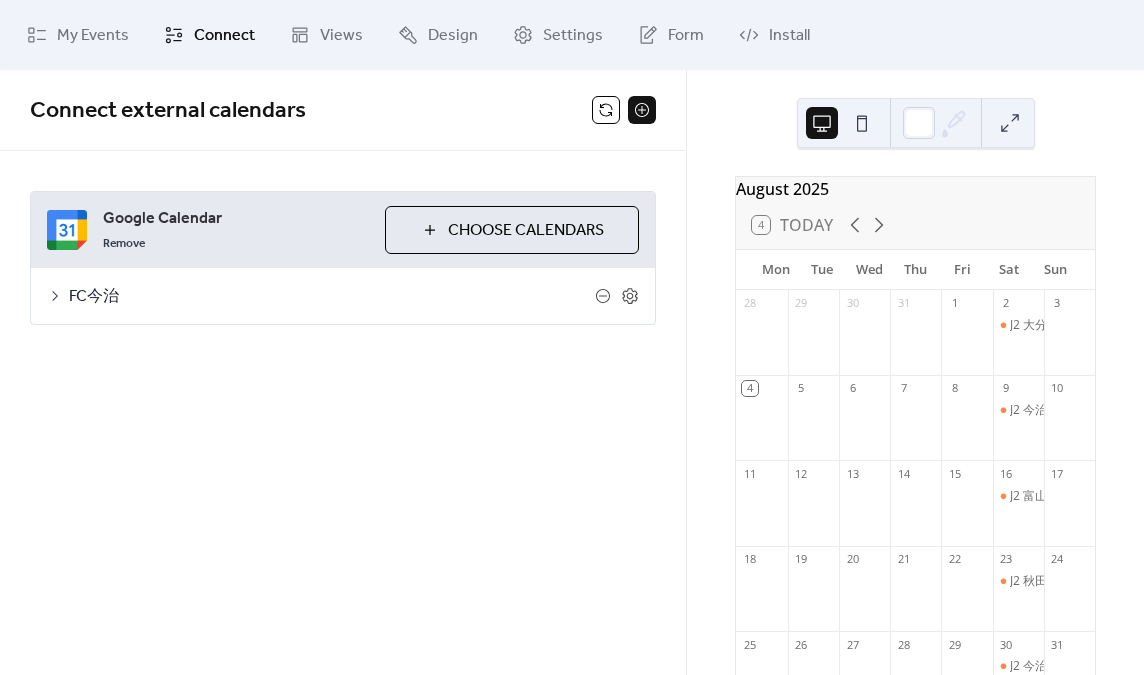 click on "FC今治" at bounding box center (343, 296) 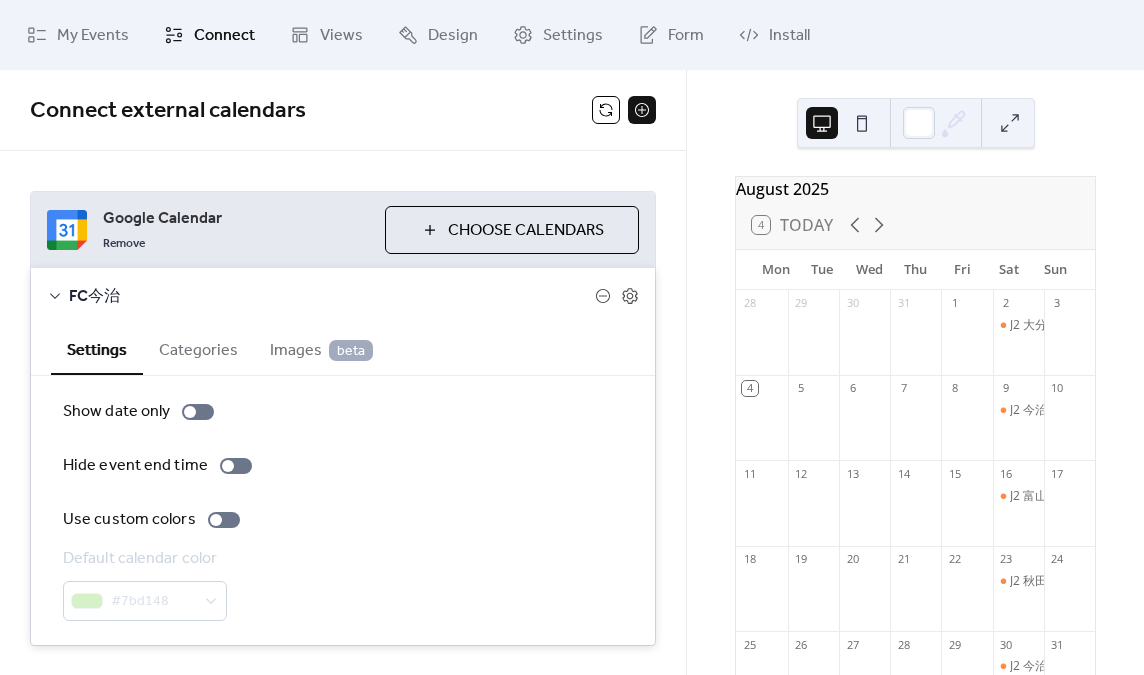 scroll, scrollTop: 51, scrollLeft: 0, axis: vertical 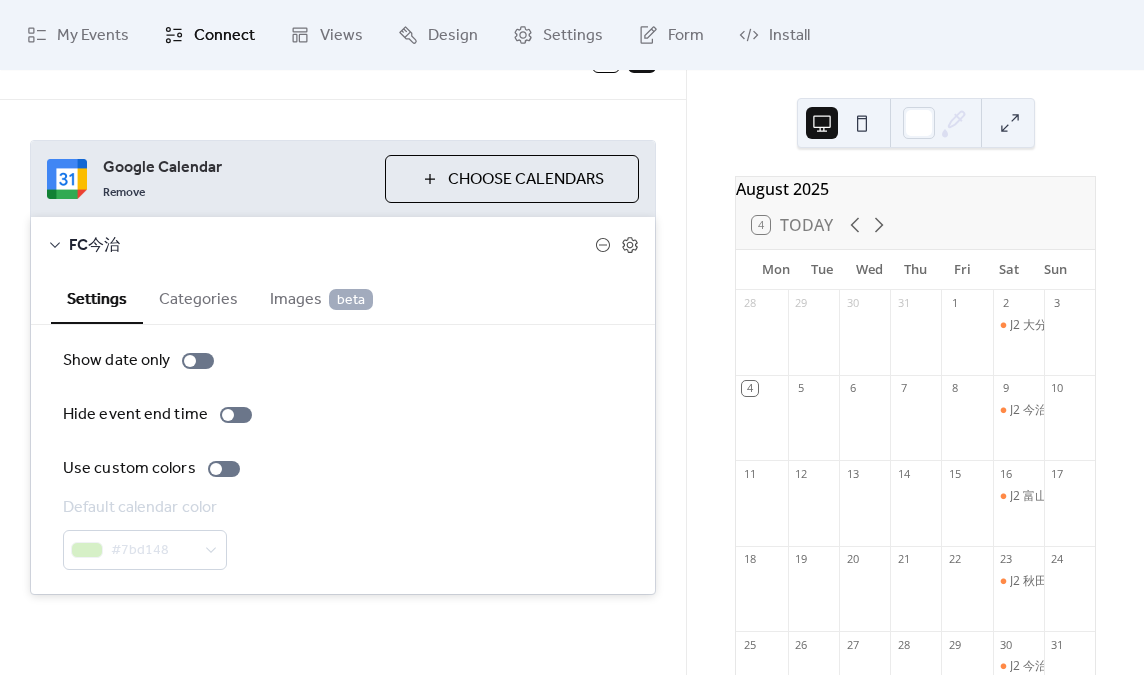 click on "#7bd148" at bounding box center [145, 550] 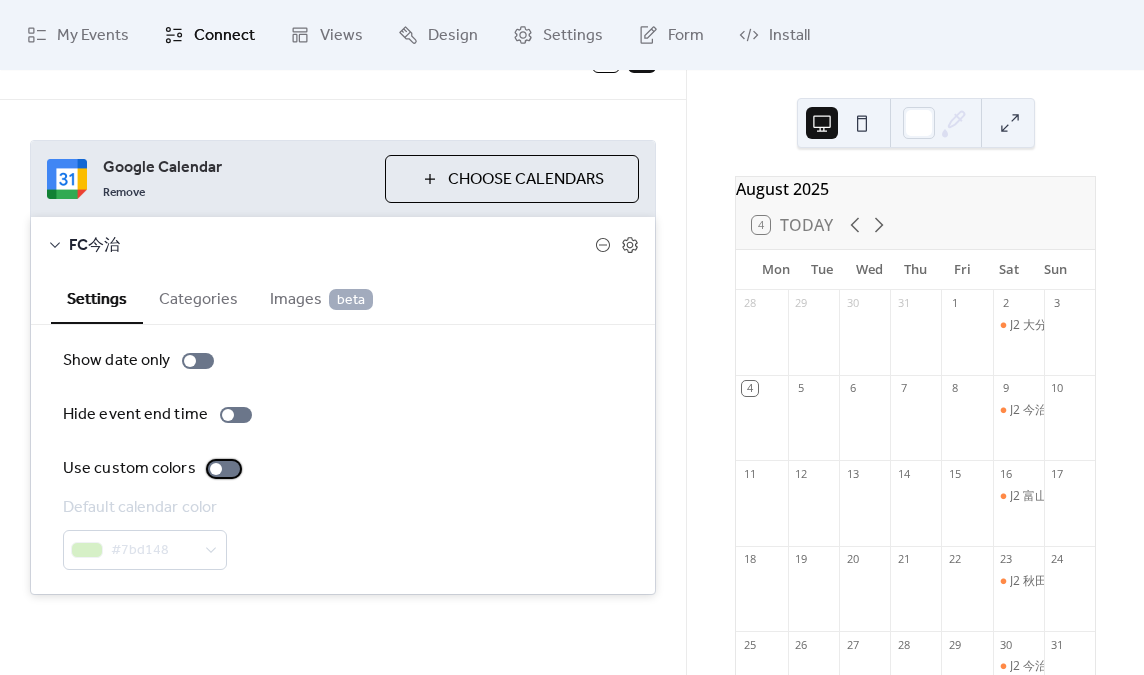 click at bounding box center [216, 469] 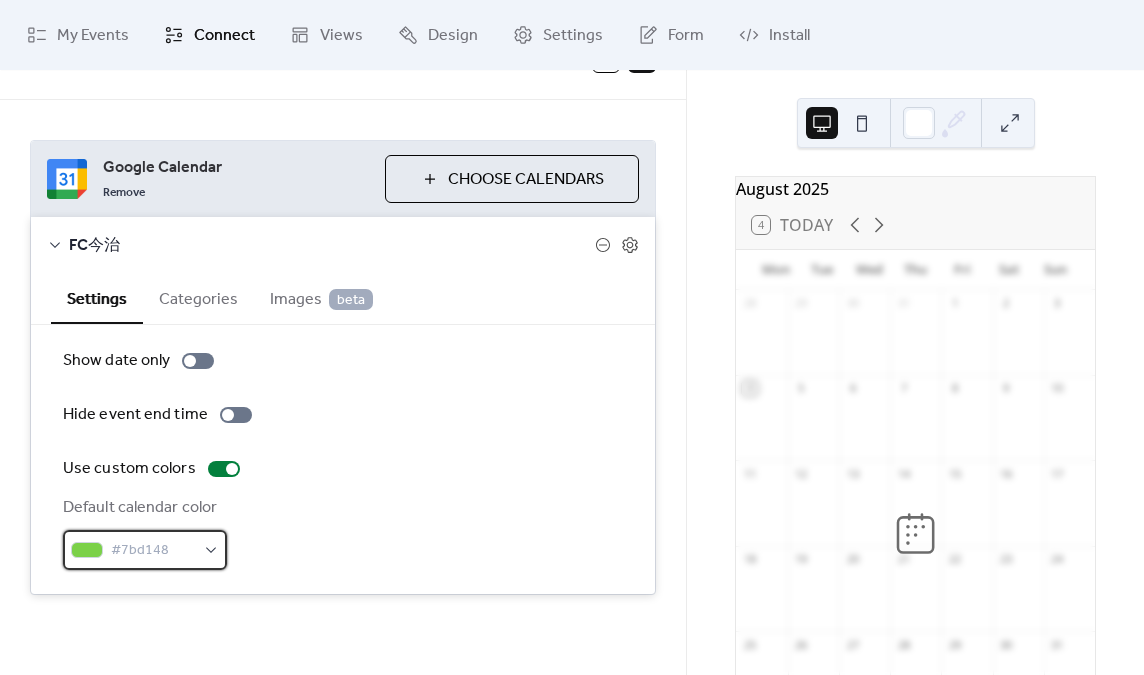 click on "#7bd148" at bounding box center (153, 551) 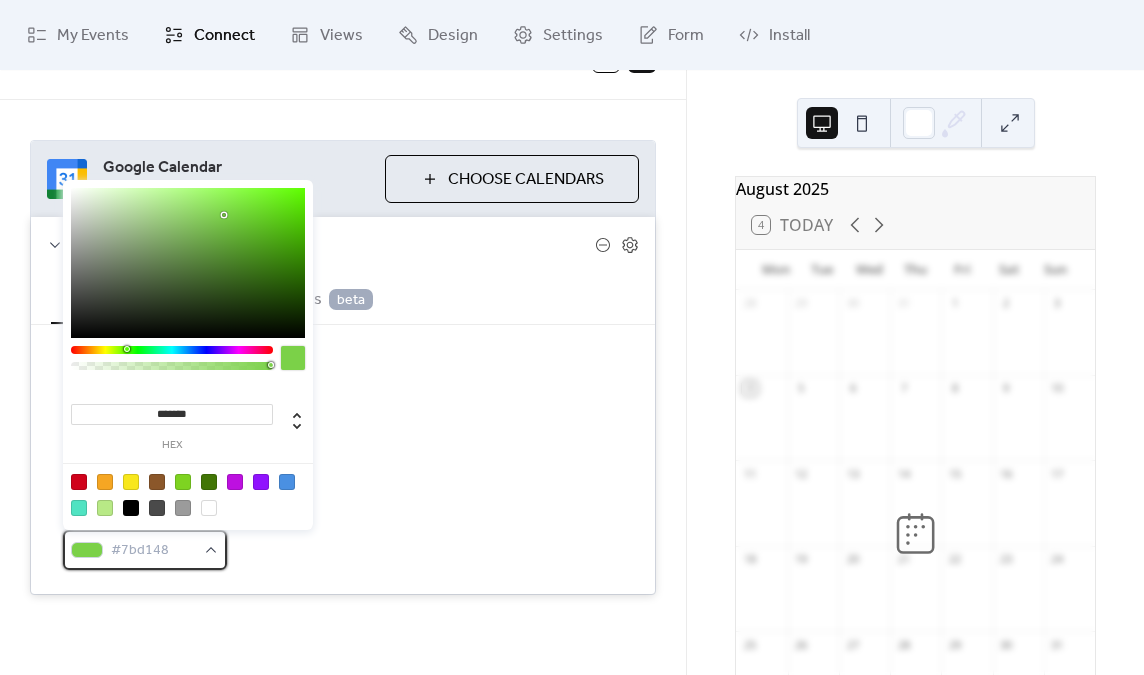 click on "#7bd148" at bounding box center [153, 551] 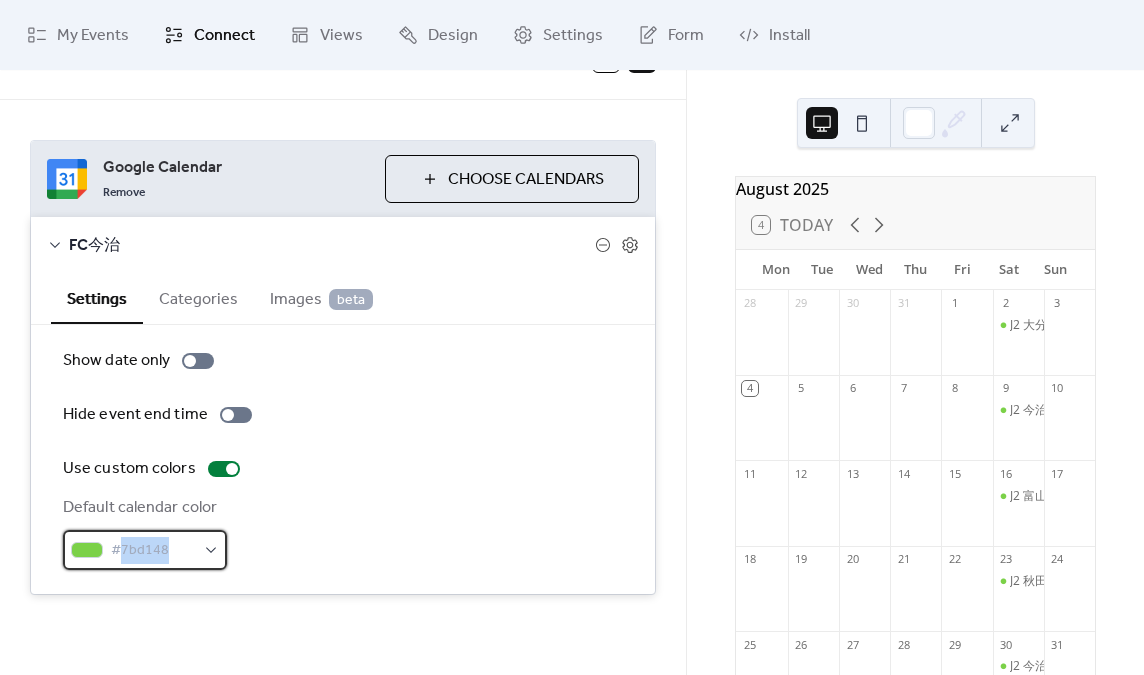 click on "#7bd148" at bounding box center (145, 550) 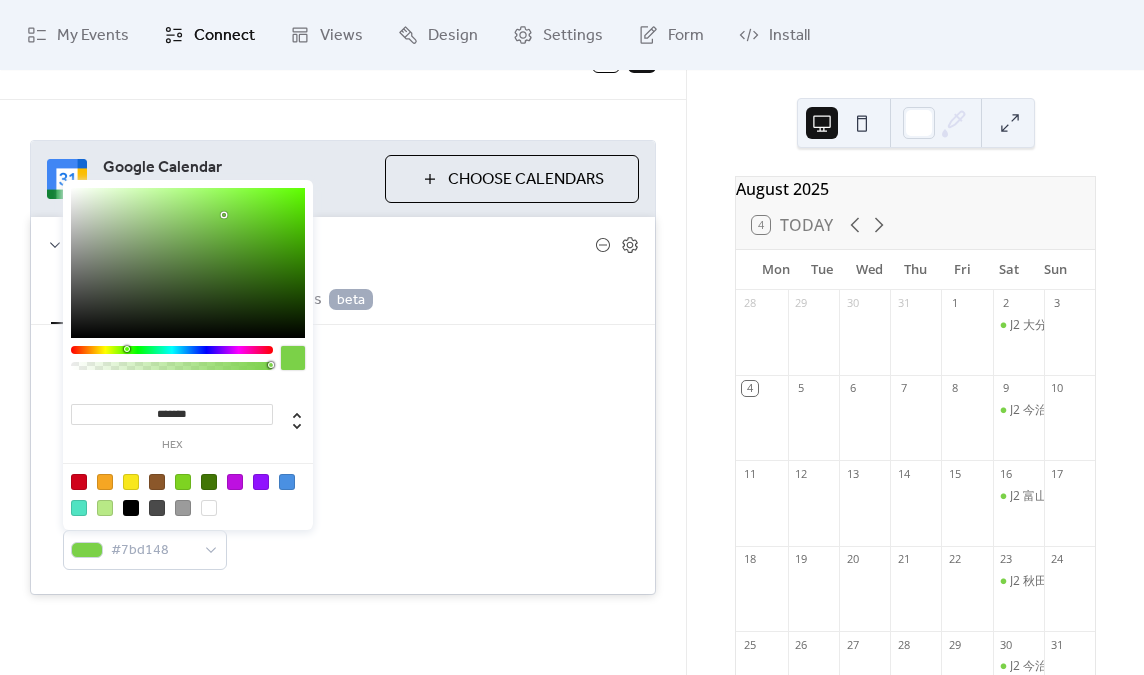 click on "*******" at bounding box center (172, 414) 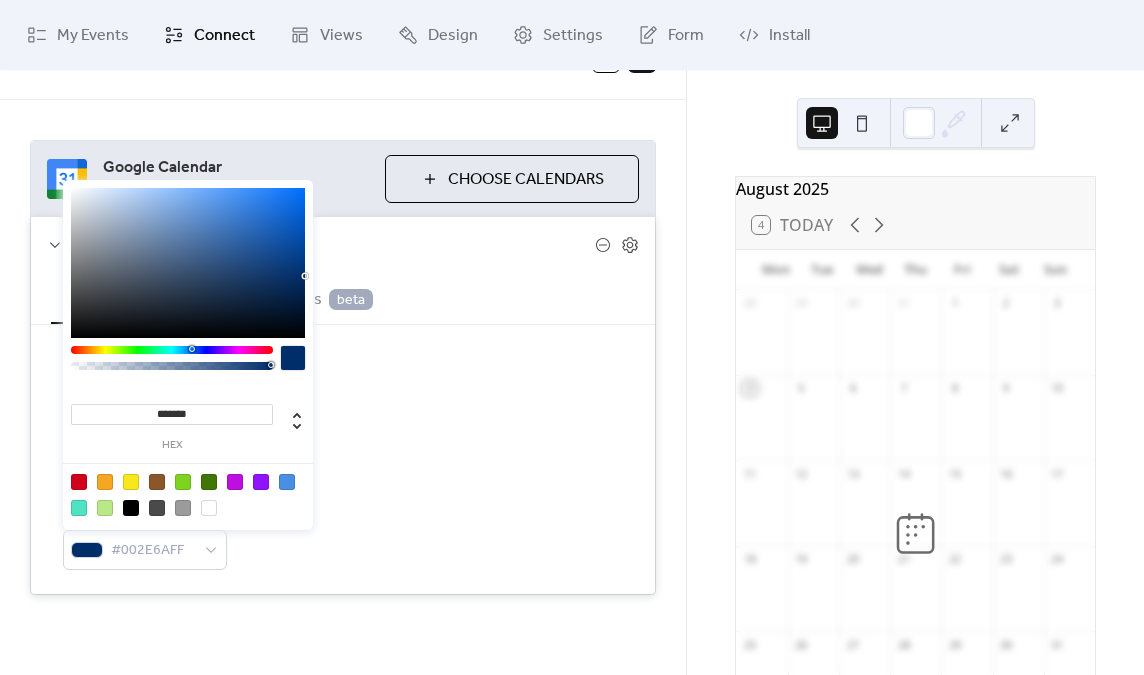 click on "Default calendar color #002E6AFF" at bounding box center [343, 533] 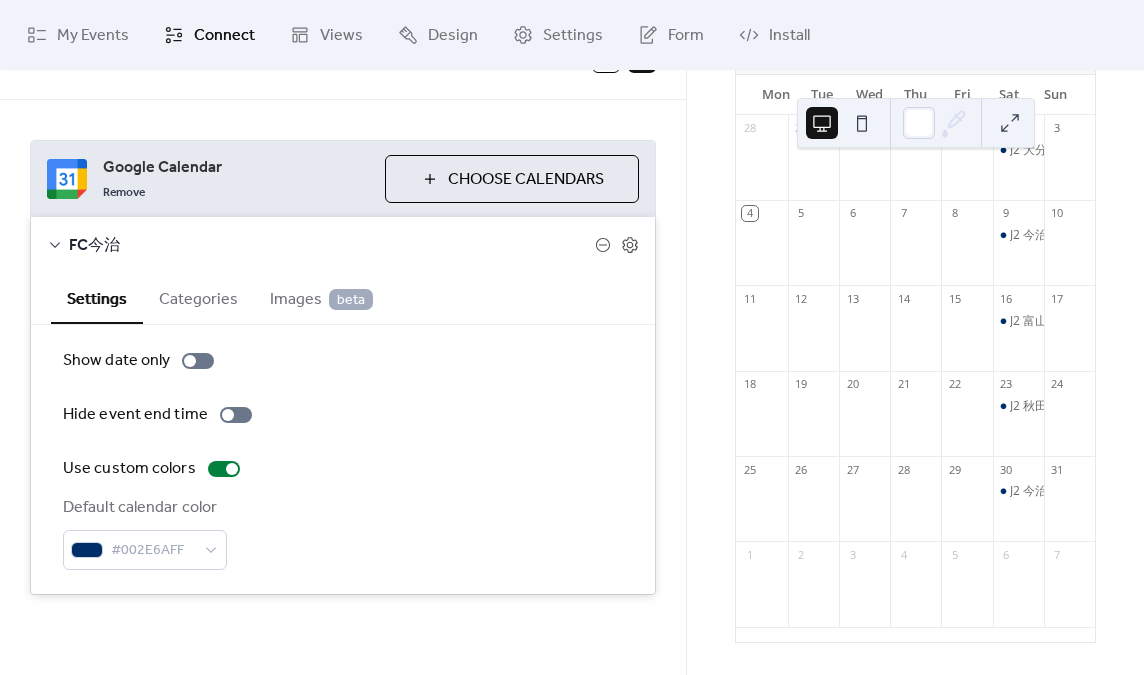 scroll, scrollTop: 0, scrollLeft: 0, axis: both 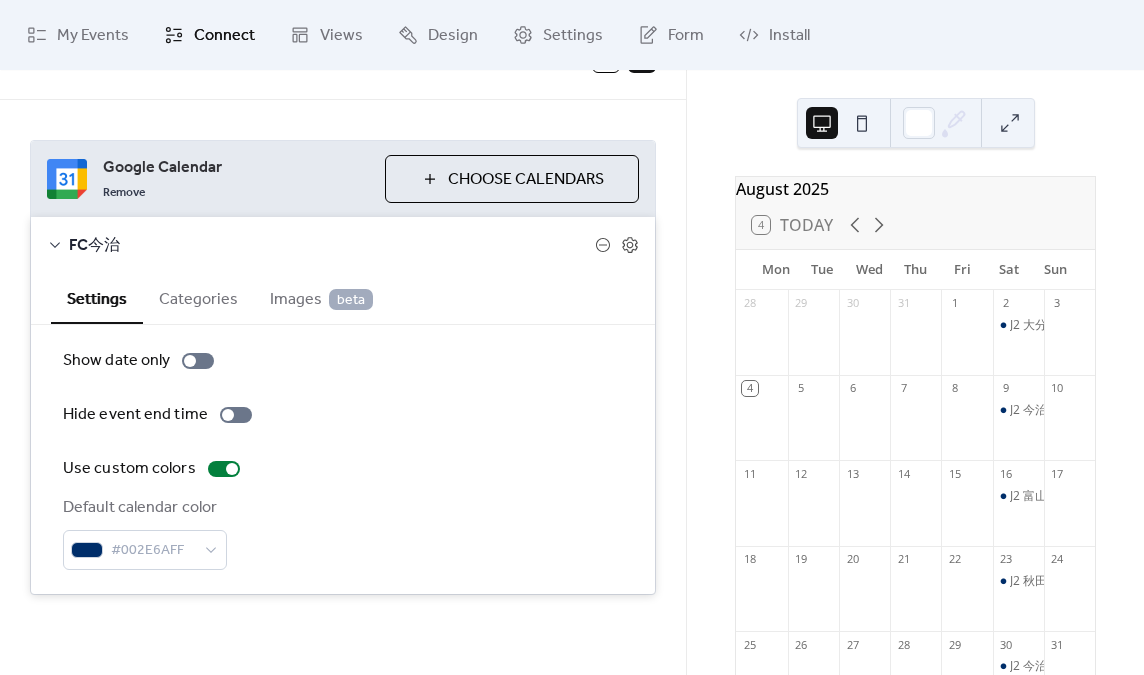 click on "[MONTH] [YEAR] 4 Today Mon Tue Wed Thu Fri Sat Sun 28 29 30 31 1 2 J2 大分 0-1 今治 3 4 5 6 7 8 9 J2 今治-熊本 10 11 12 13 14 15 16 J2 富山-今治 17 18 19 20 21 22 23 J2 秋田-今治 24 25 26 27 28 29 30 J2 今治-いわき 31 1 2 3 4 5 6 7" at bounding box center [915, 372] 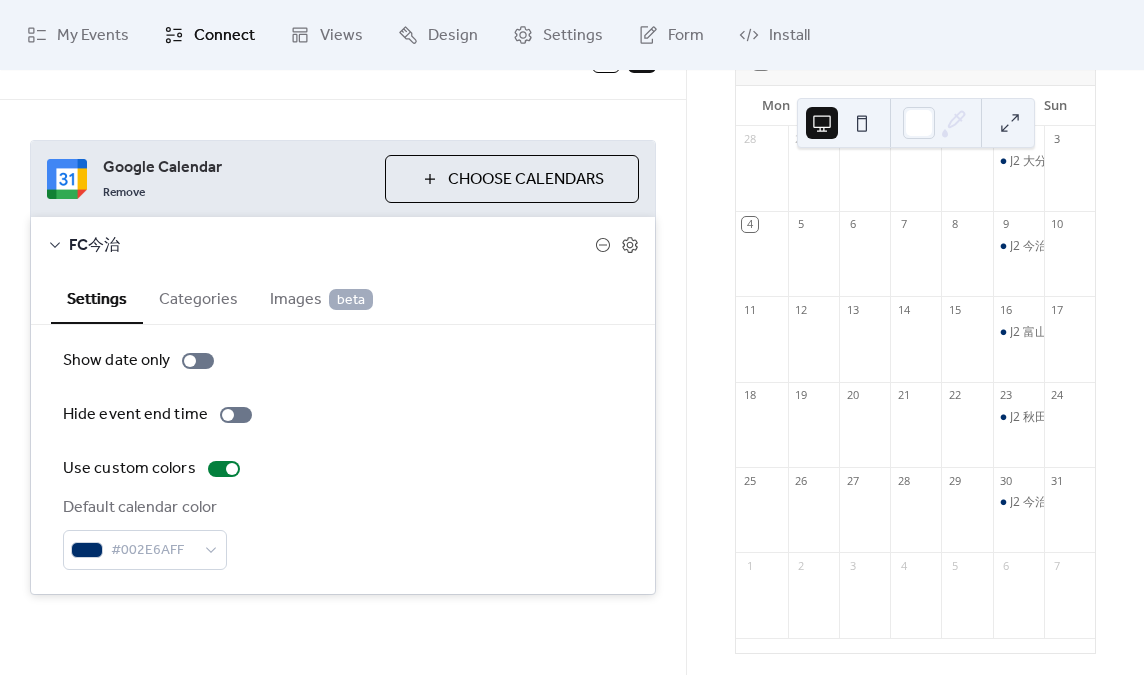 scroll, scrollTop: 187, scrollLeft: 0, axis: vertical 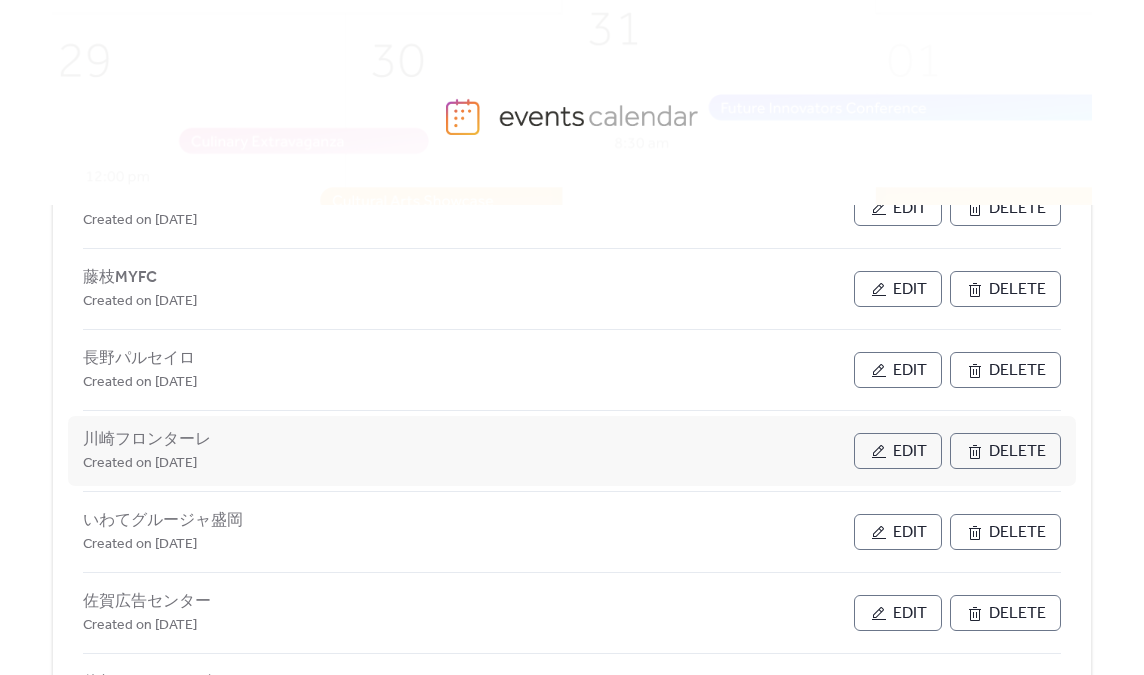 click on "Edit" at bounding box center [910, 452] 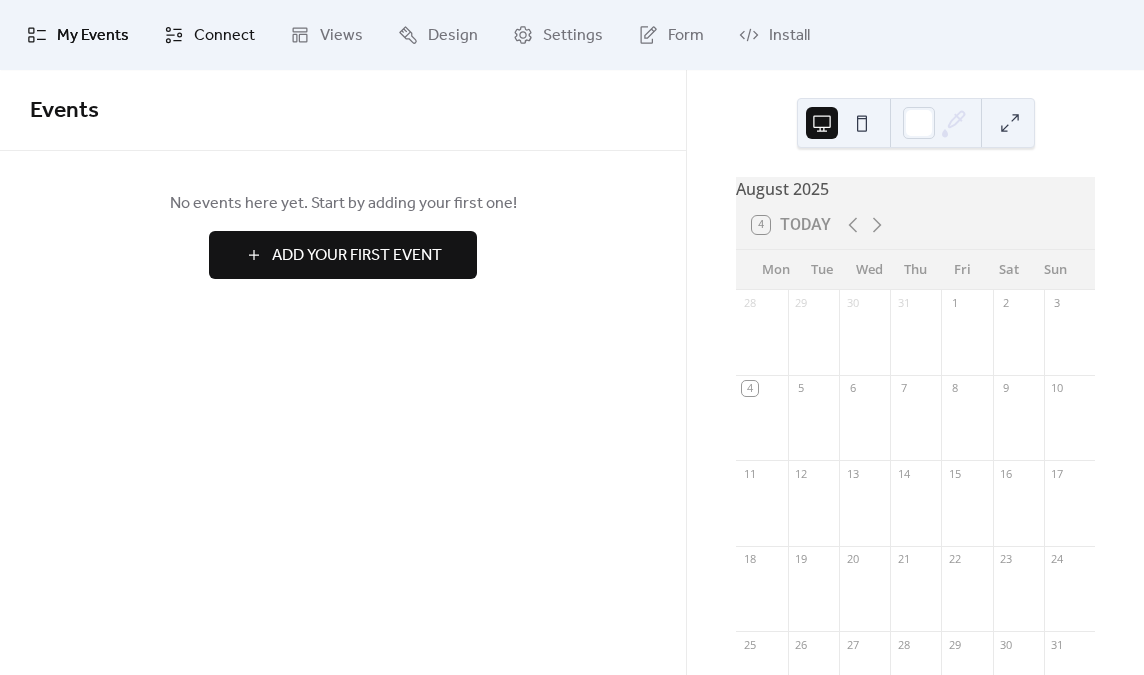 click on "Connect" at bounding box center [224, 36] 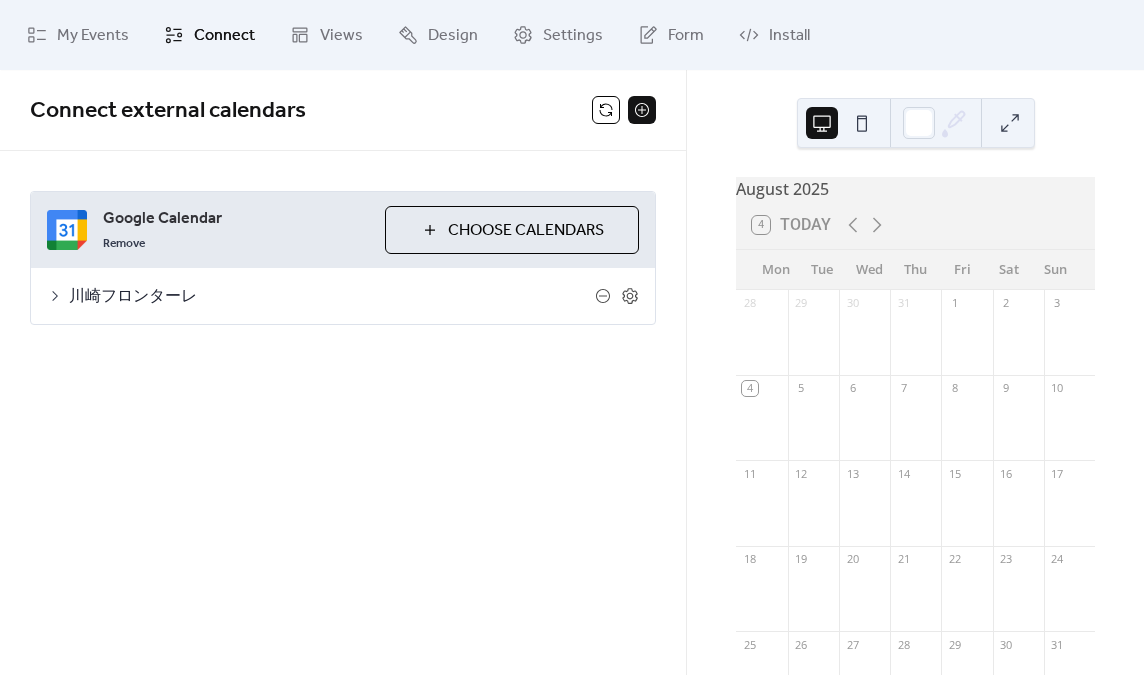 click 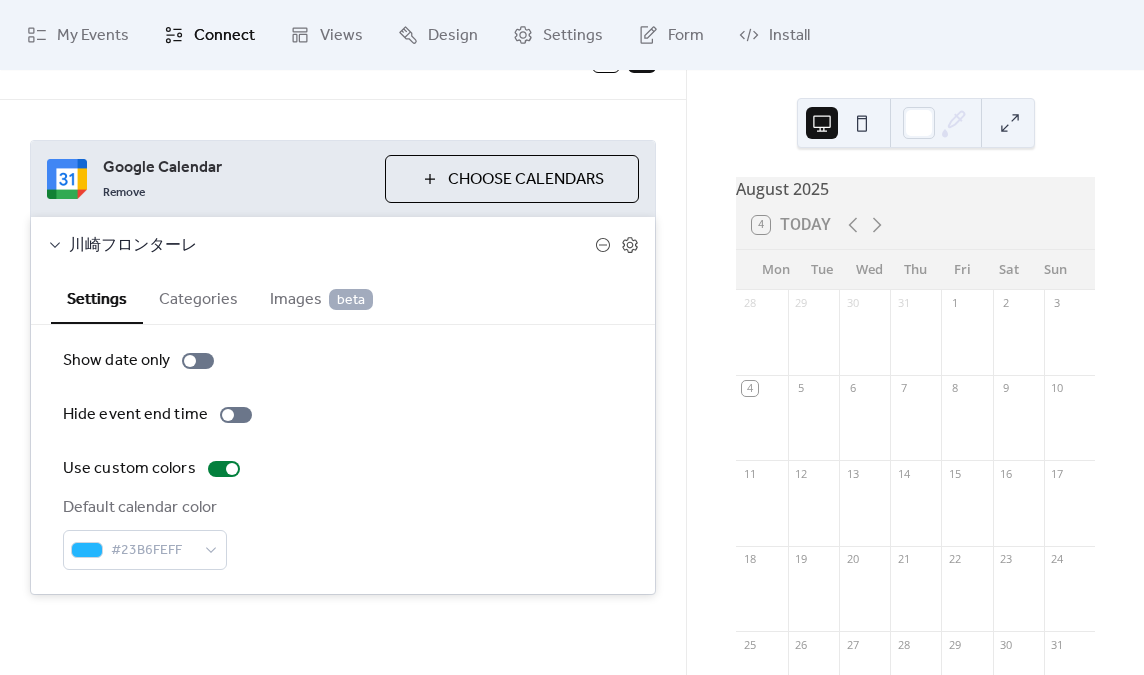 scroll, scrollTop: 0, scrollLeft: 0, axis: both 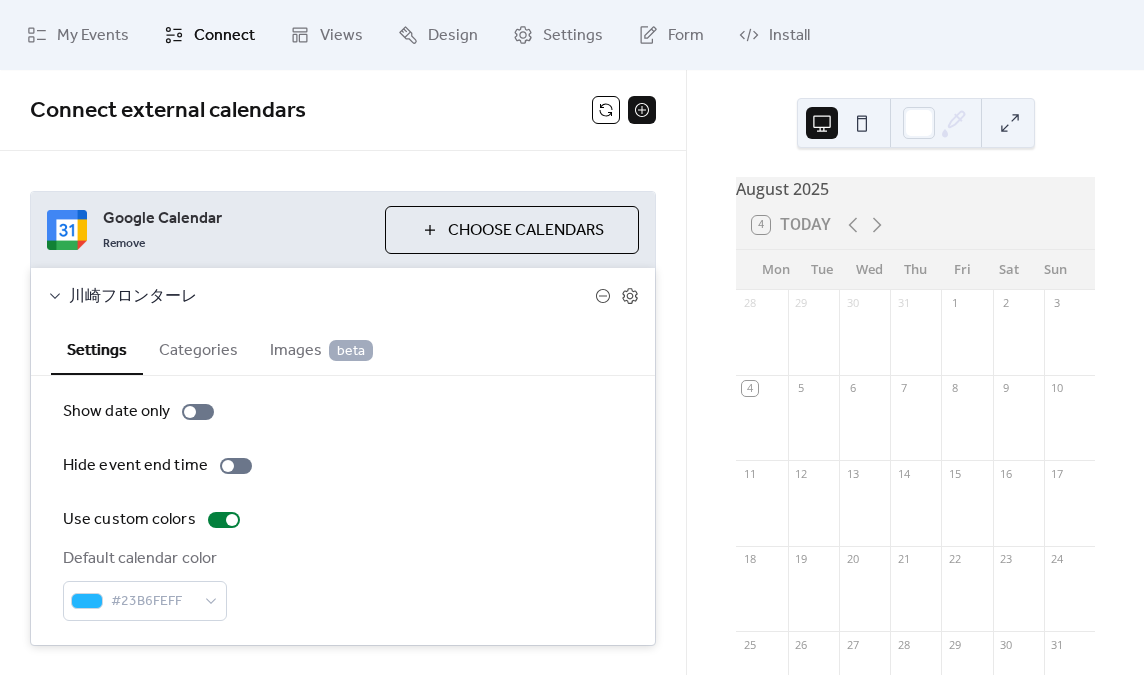 click on "Connect" at bounding box center [224, 36] 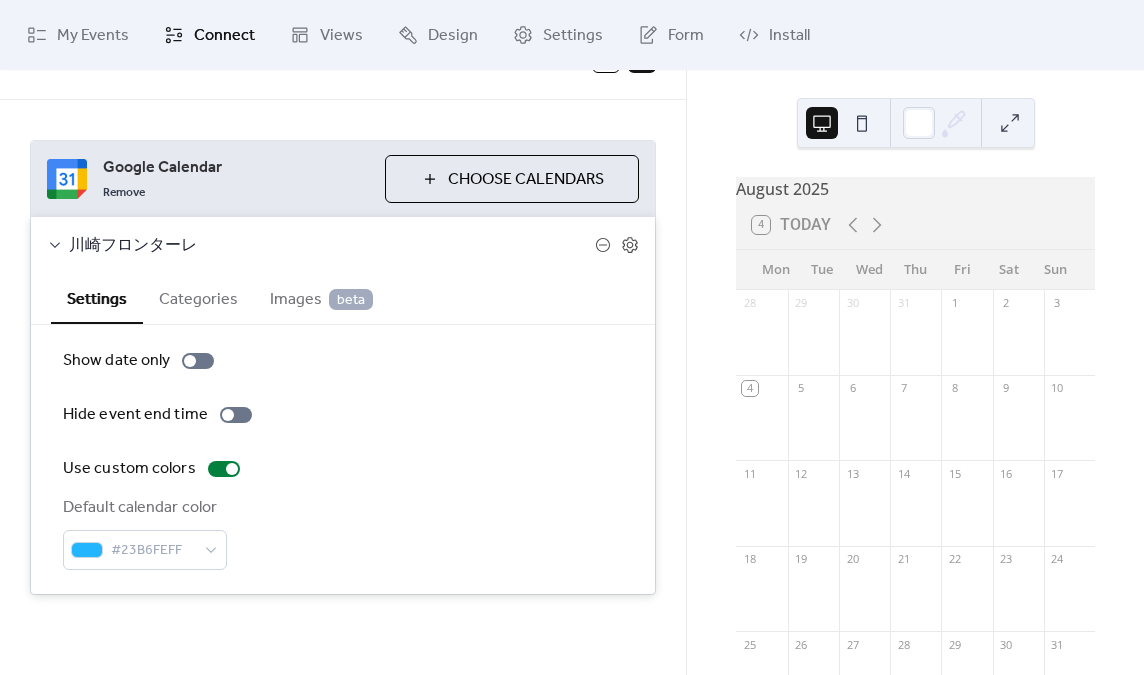 scroll, scrollTop: 0, scrollLeft: 0, axis: both 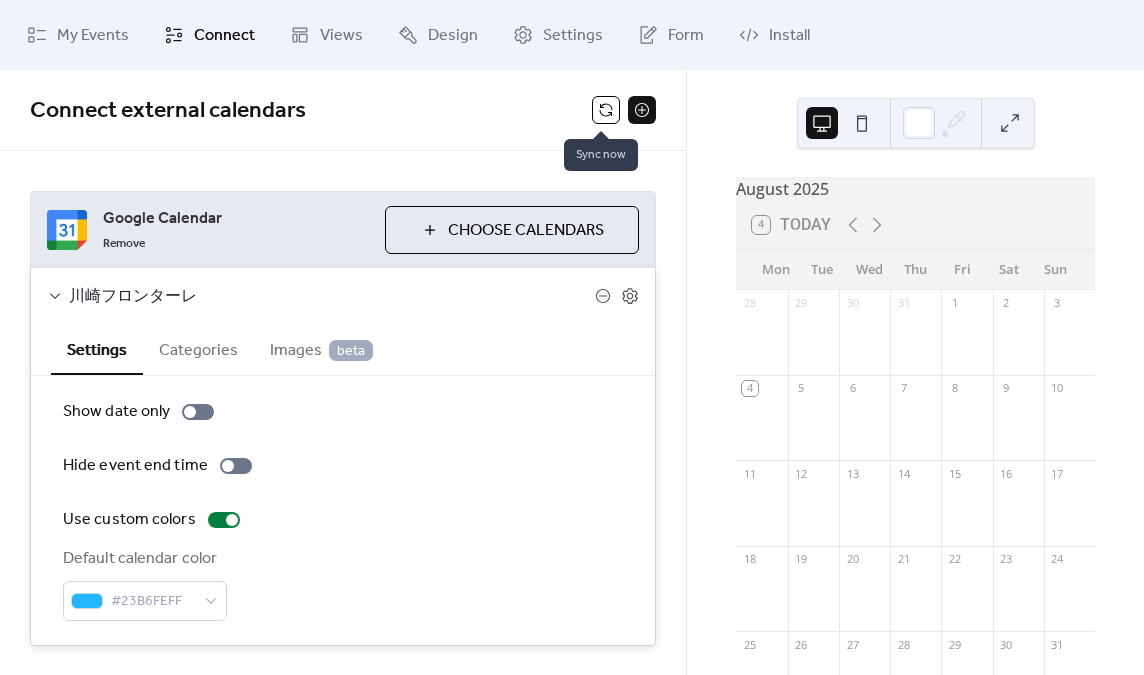 click at bounding box center (606, 110) 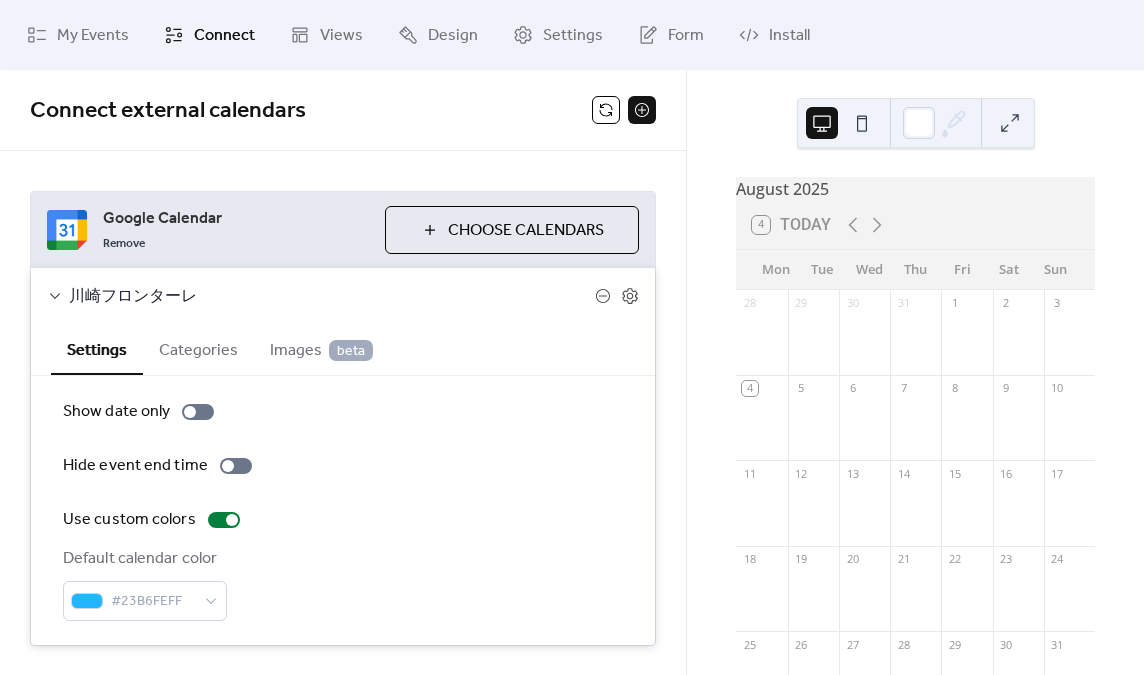click on "Choose Calendars" at bounding box center [526, 231] 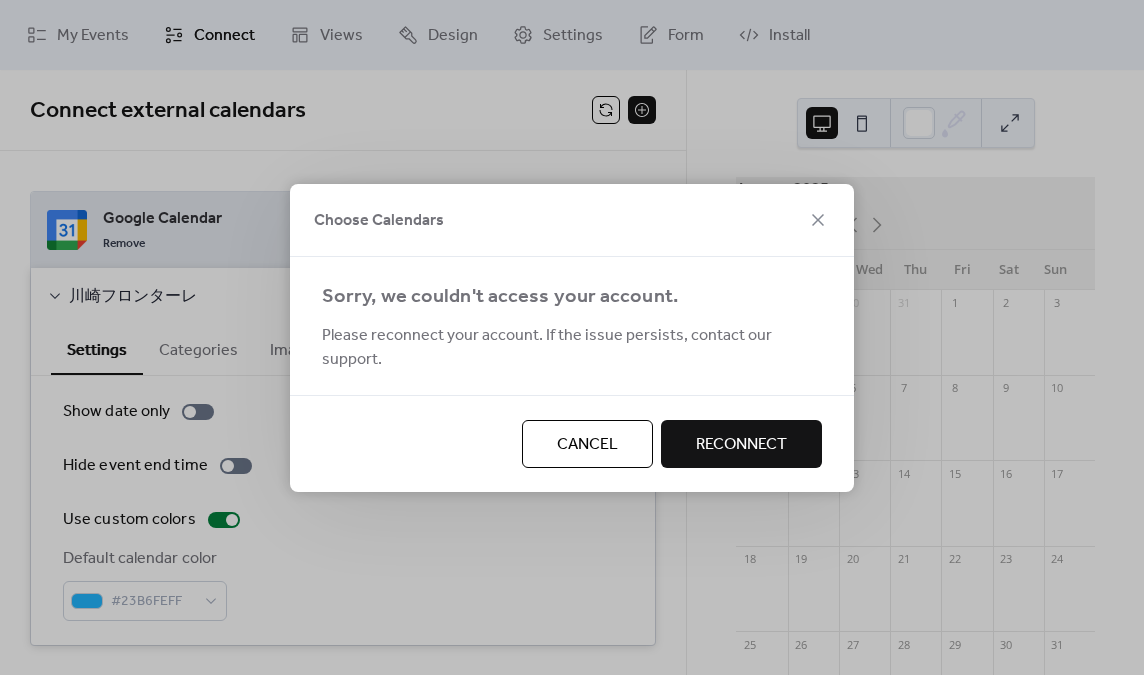 click on "Reconnect" at bounding box center (741, 445) 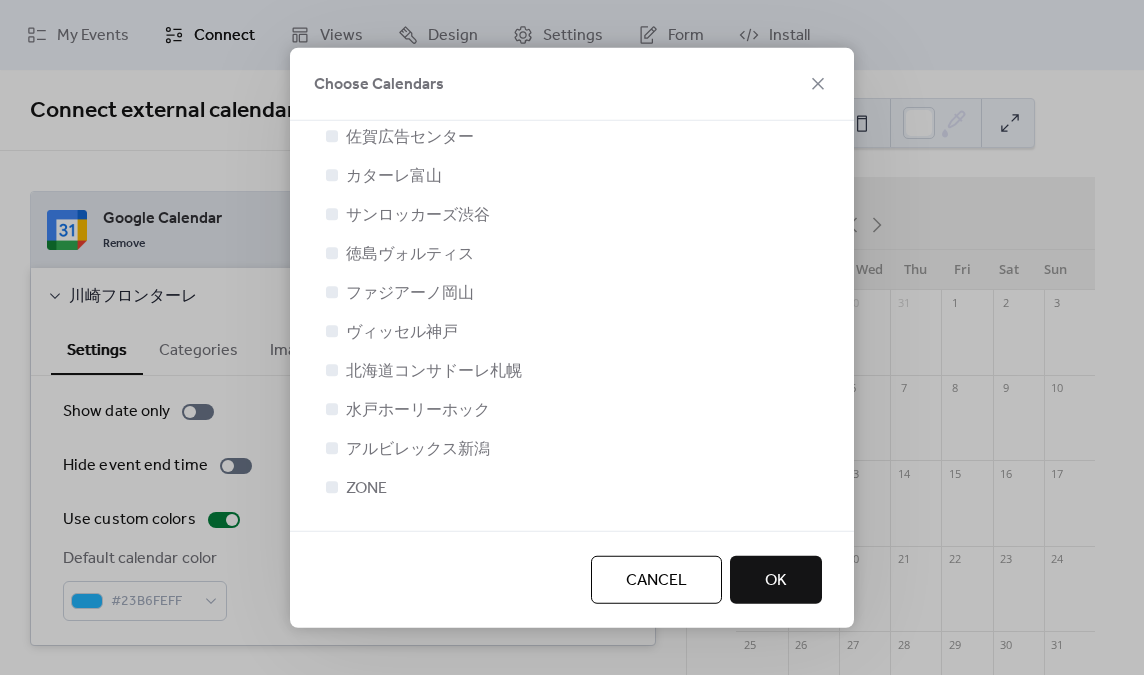 scroll, scrollTop: 805, scrollLeft: 0, axis: vertical 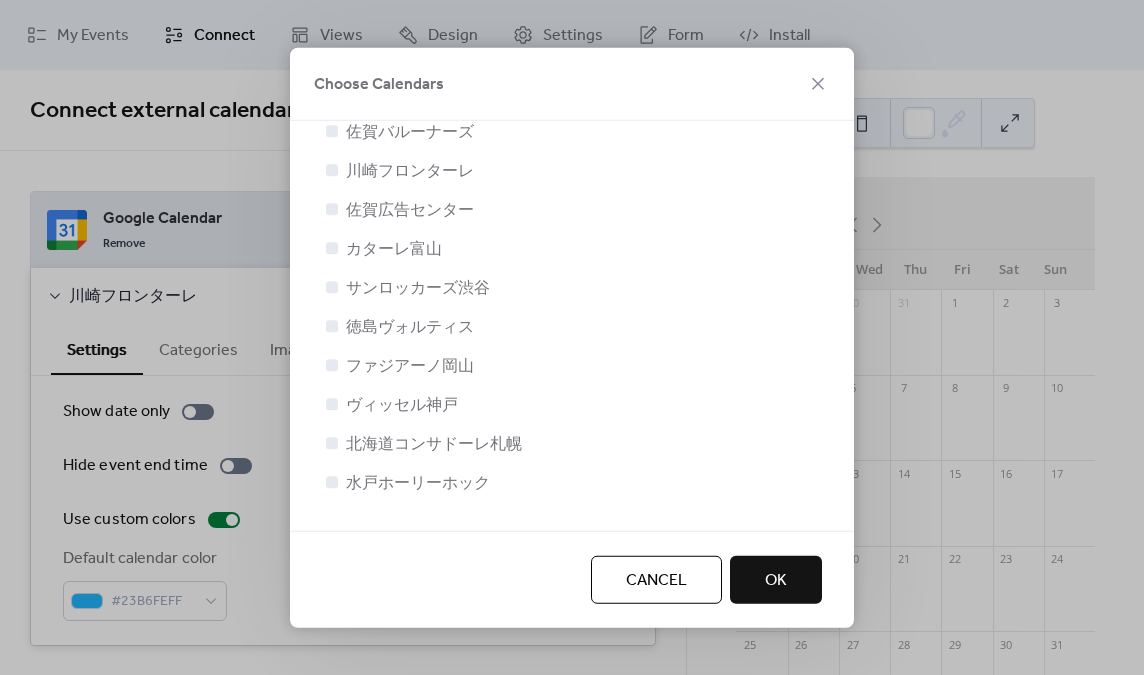 click on "OK" at bounding box center (776, 580) 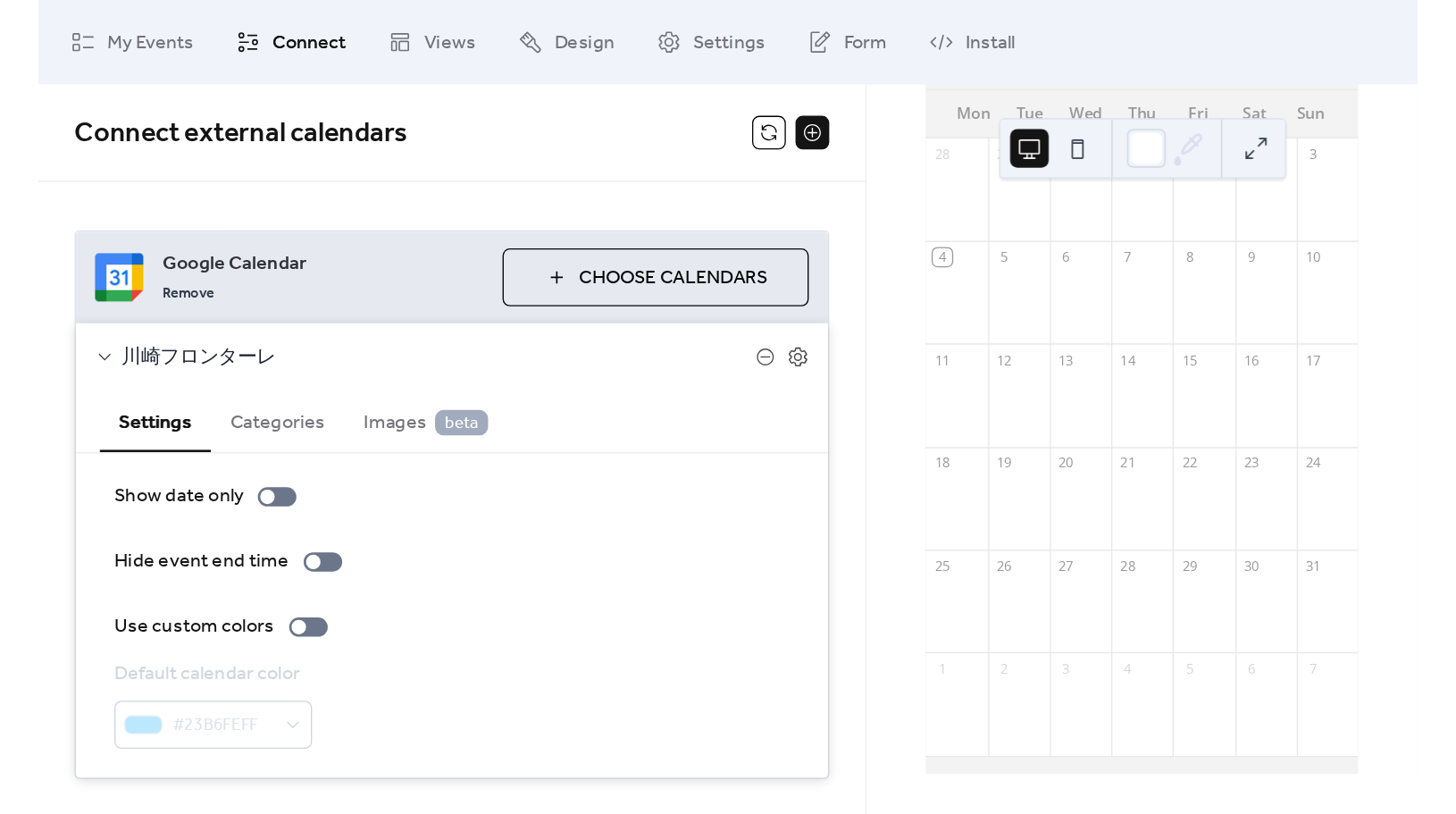 scroll, scrollTop: 0, scrollLeft: 0, axis: both 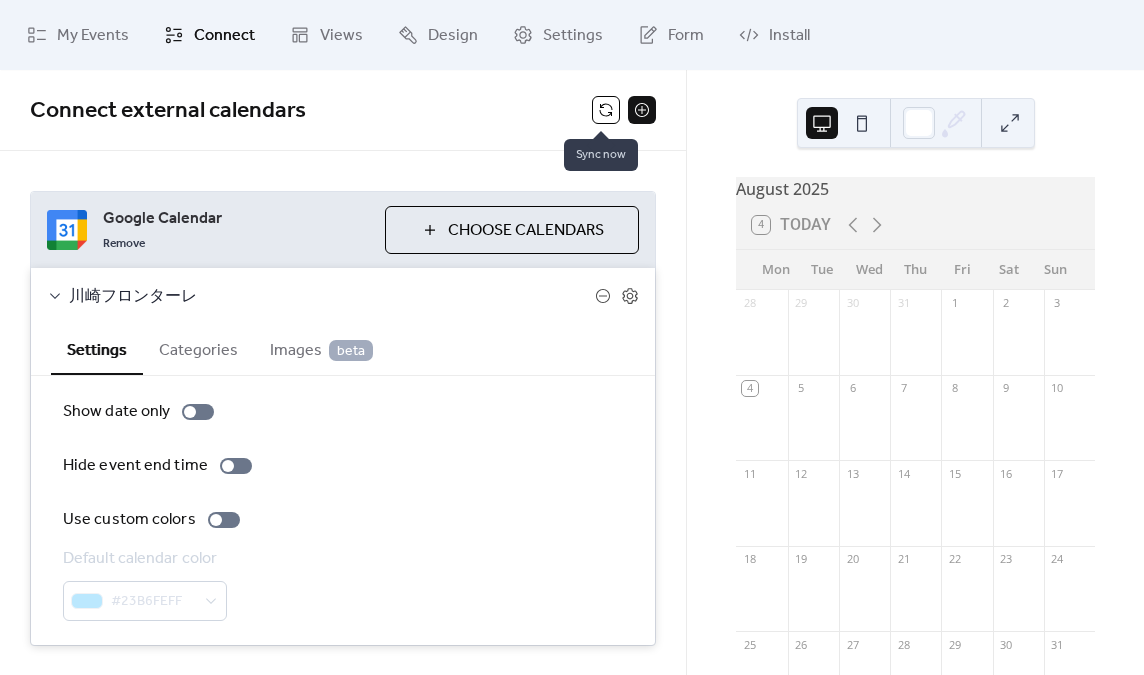 click at bounding box center [606, 110] 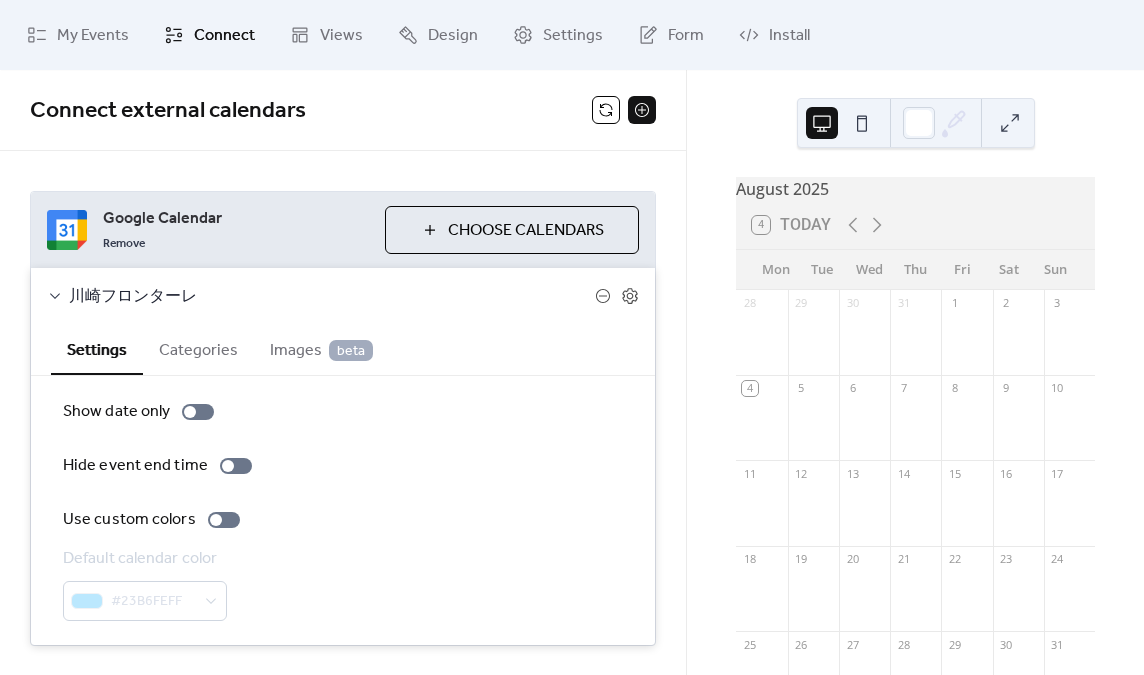 click 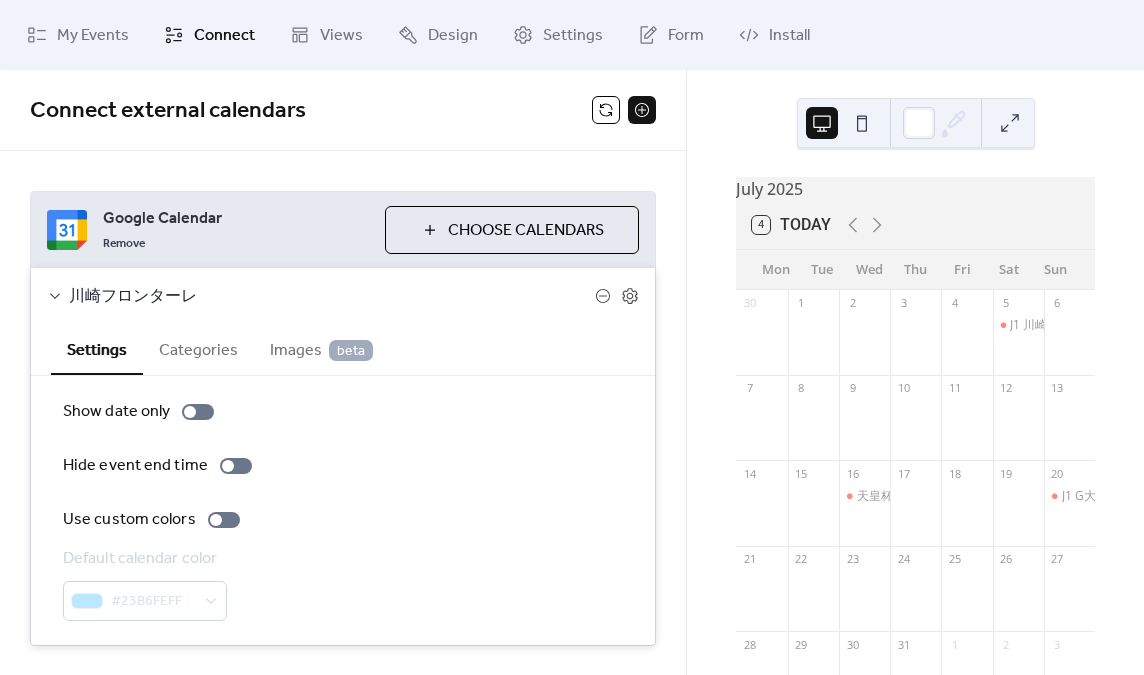 click 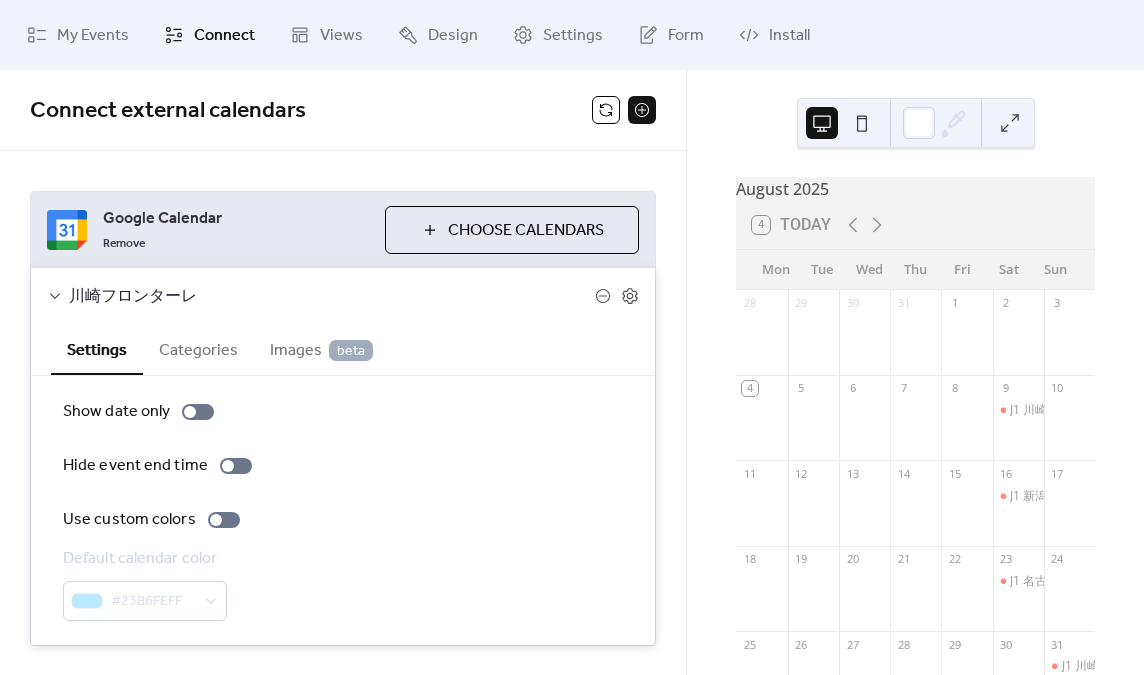 click on "Default calendar color #23B6FEFF" at bounding box center (343, 584) 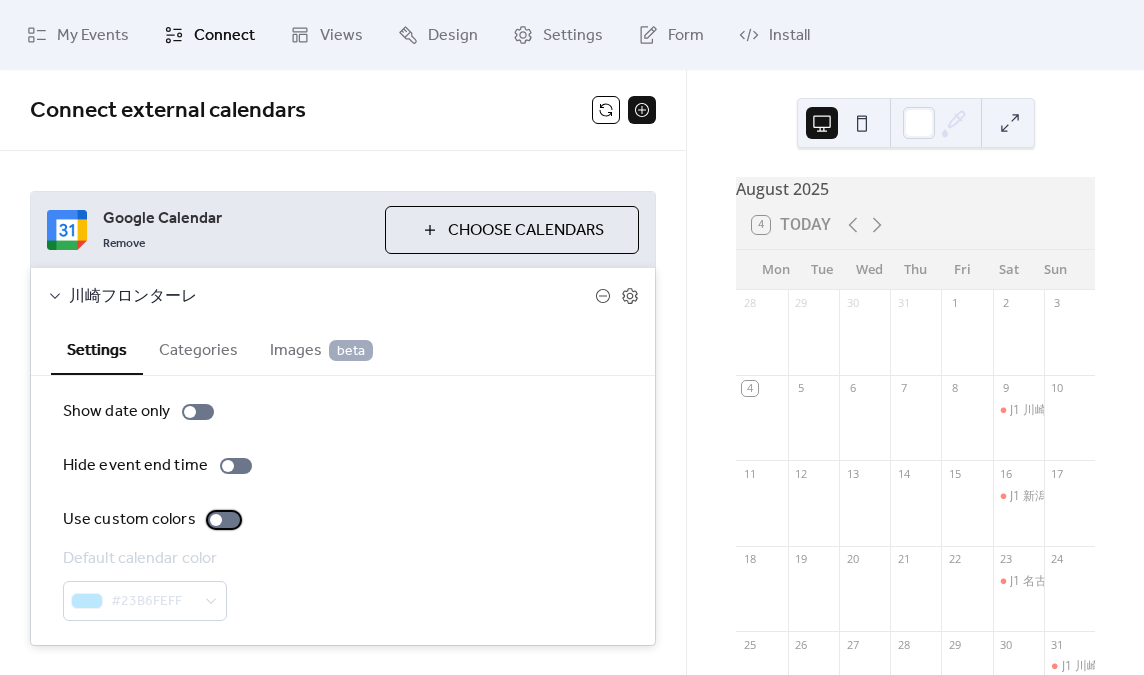 click at bounding box center (224, 520) 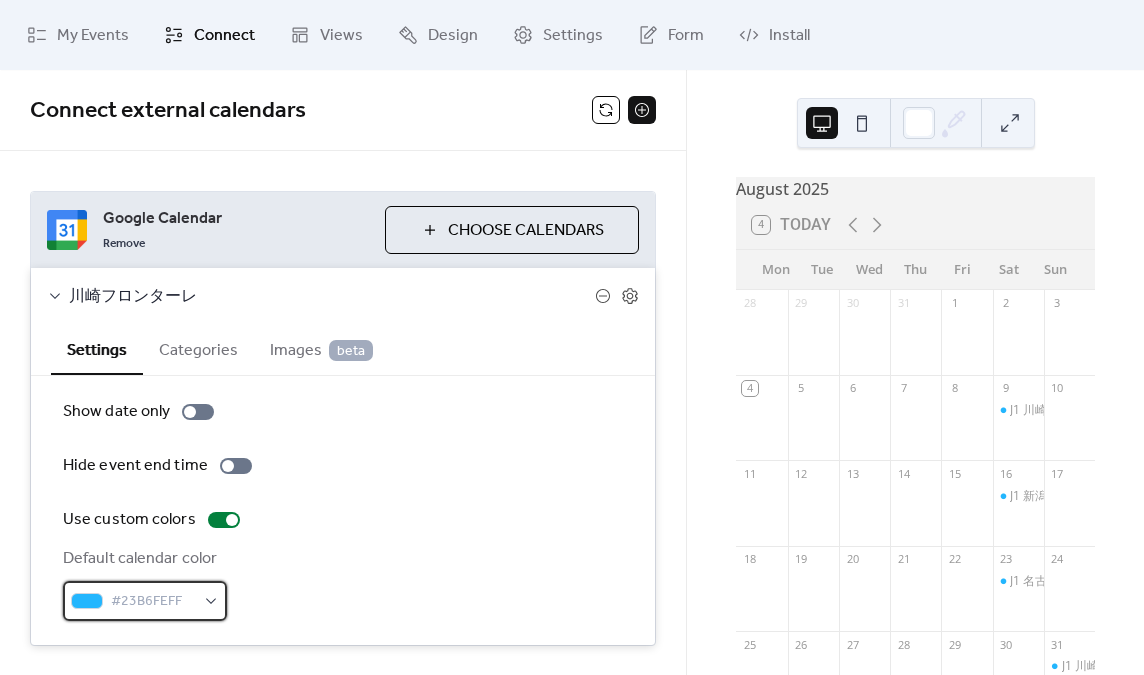 click on "#23B6FEFF" at bounding box center (153, 602) 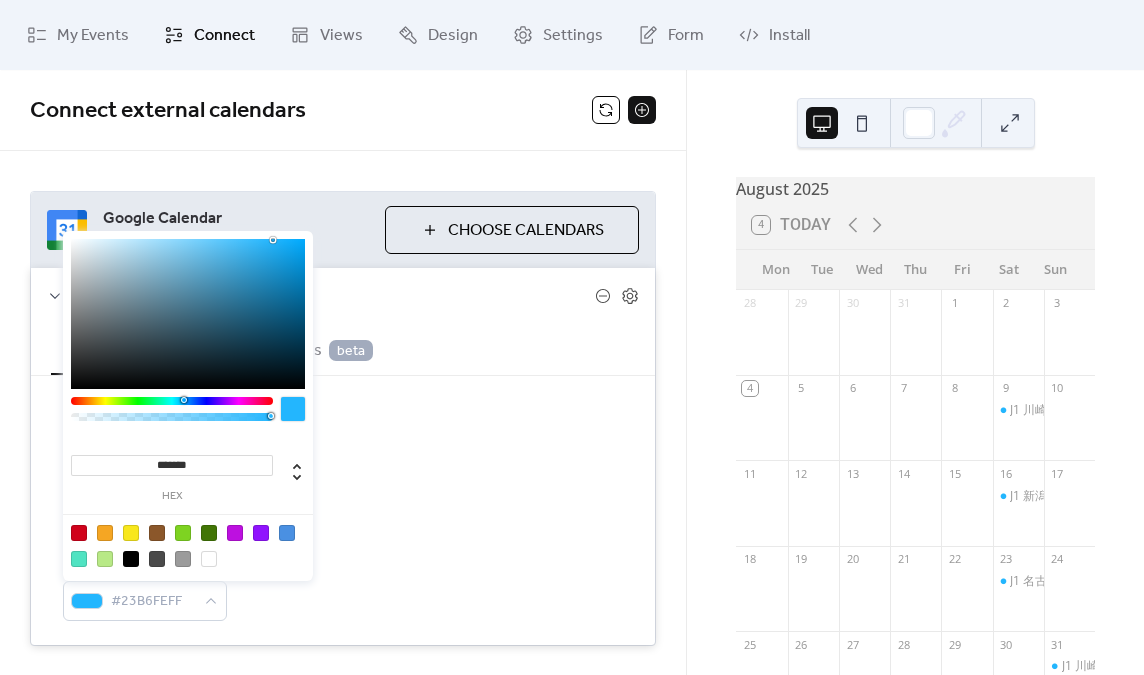 click on "*******" at bounding box center [172, 465] 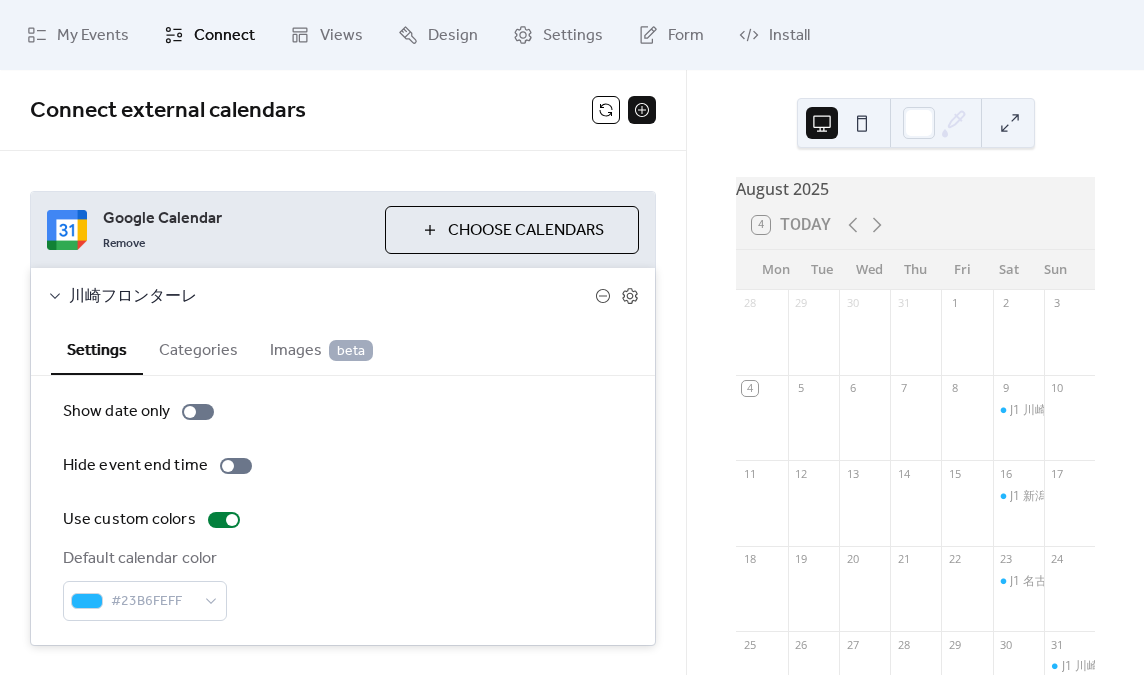 click on "Default calendar color #23B6FEFF" at bounding box center (343, 584) 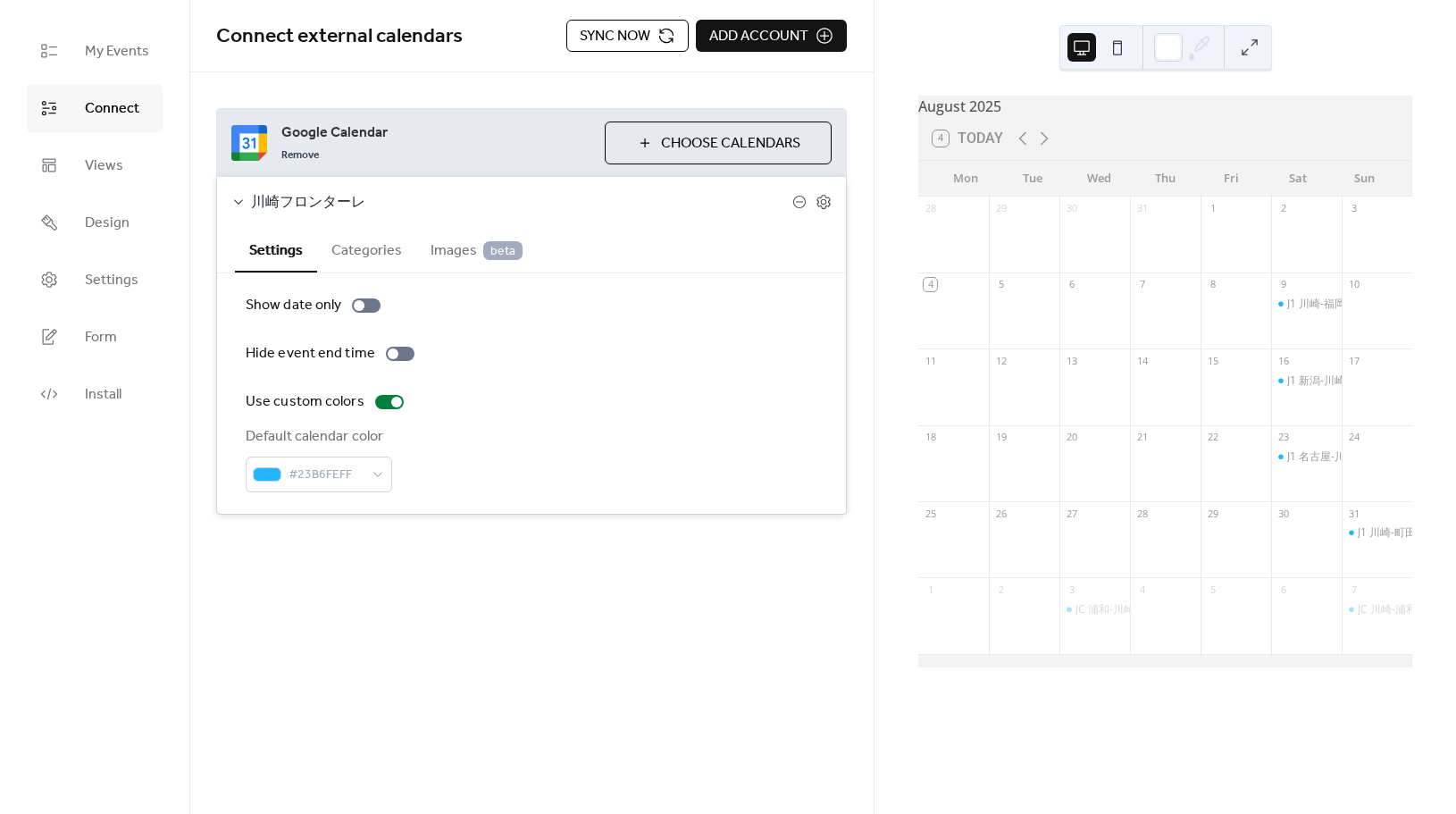 click on "My Events Connect Views Design Settings Form Install" at bounding box center [95, 407] 